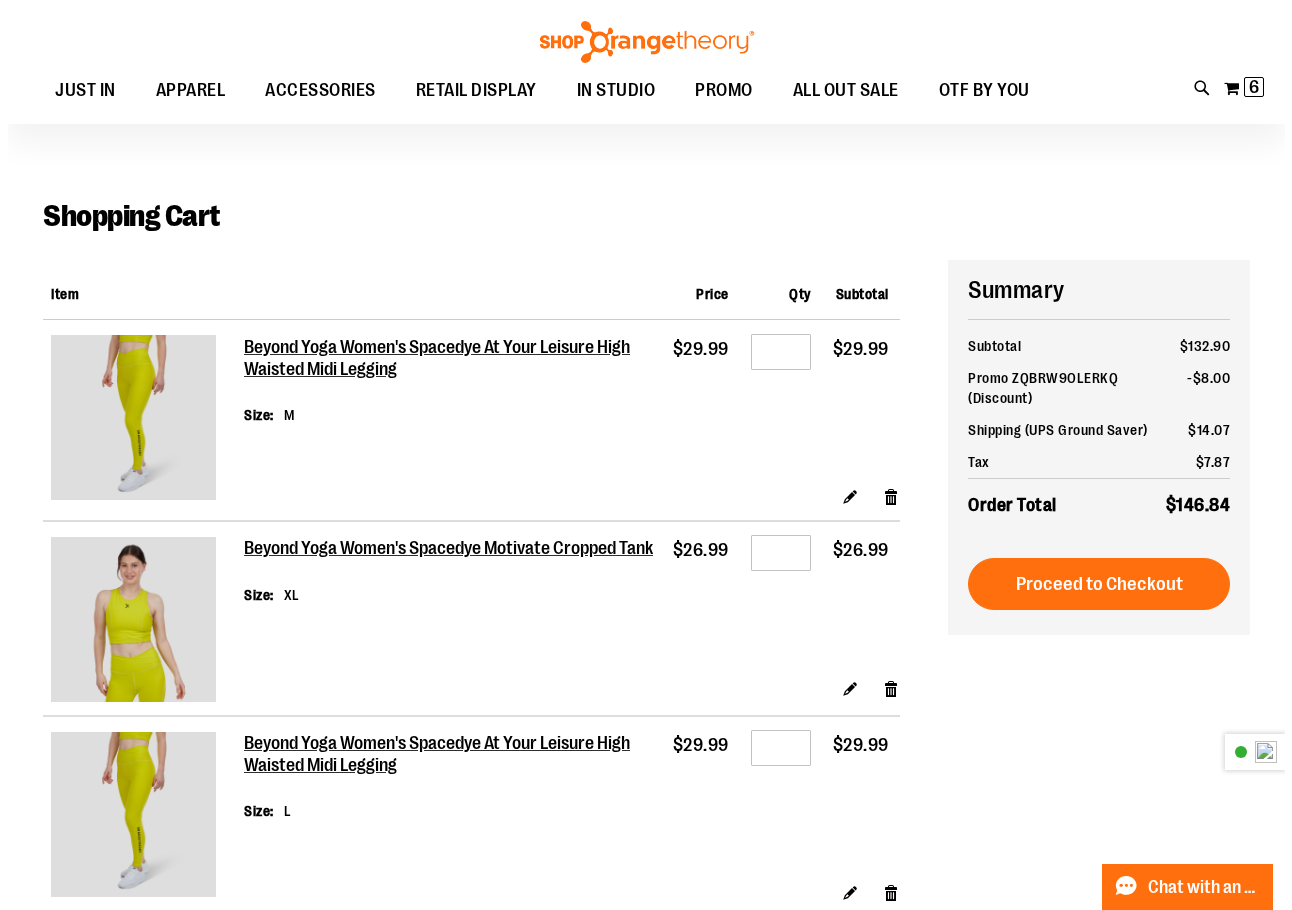 scroll, scrollTop: 0, scrollLeft: 0, axis: both 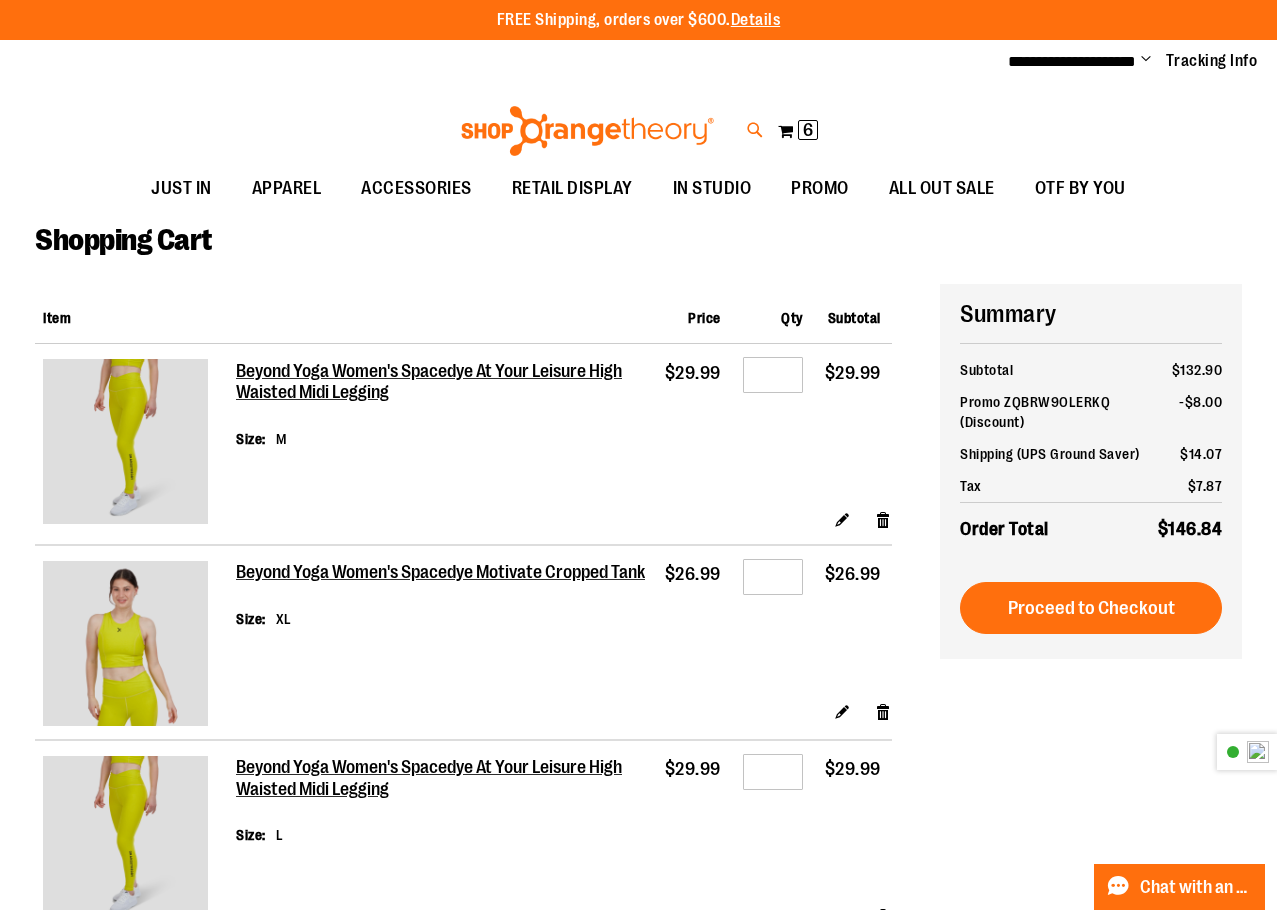type on "**********" 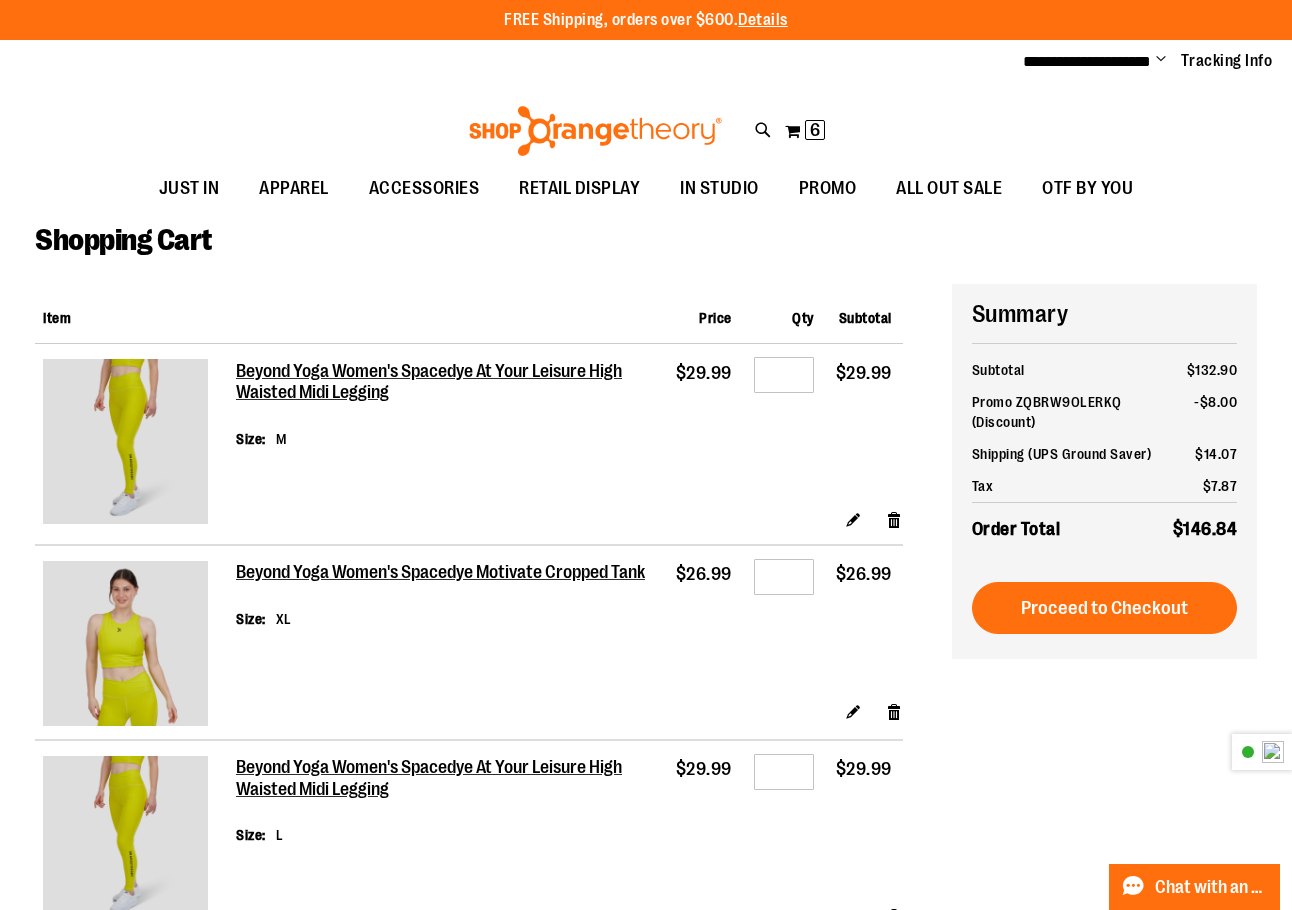 type on "**********" 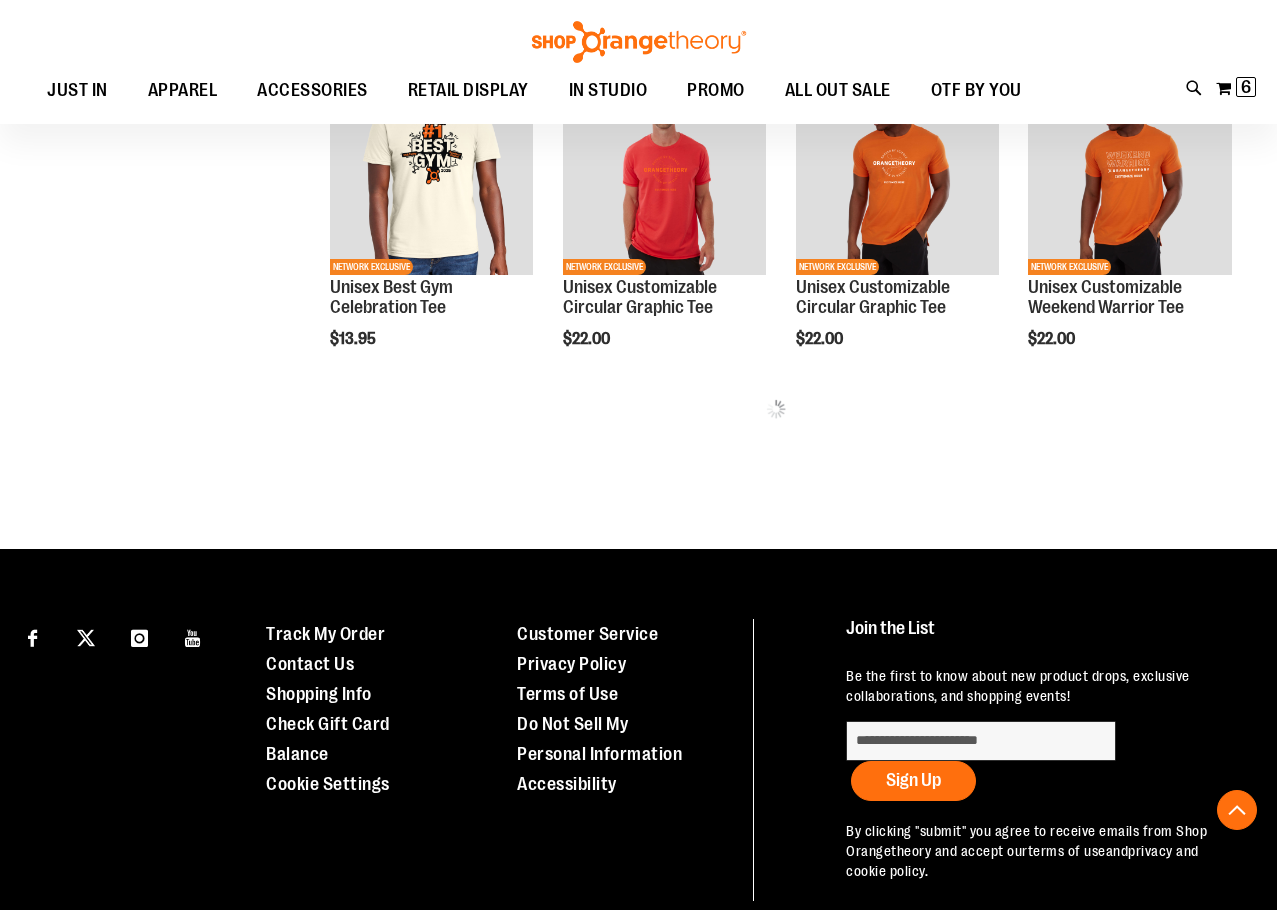 scroll, scrollTop: 1179, scrollLeft: 0, axis: vertical 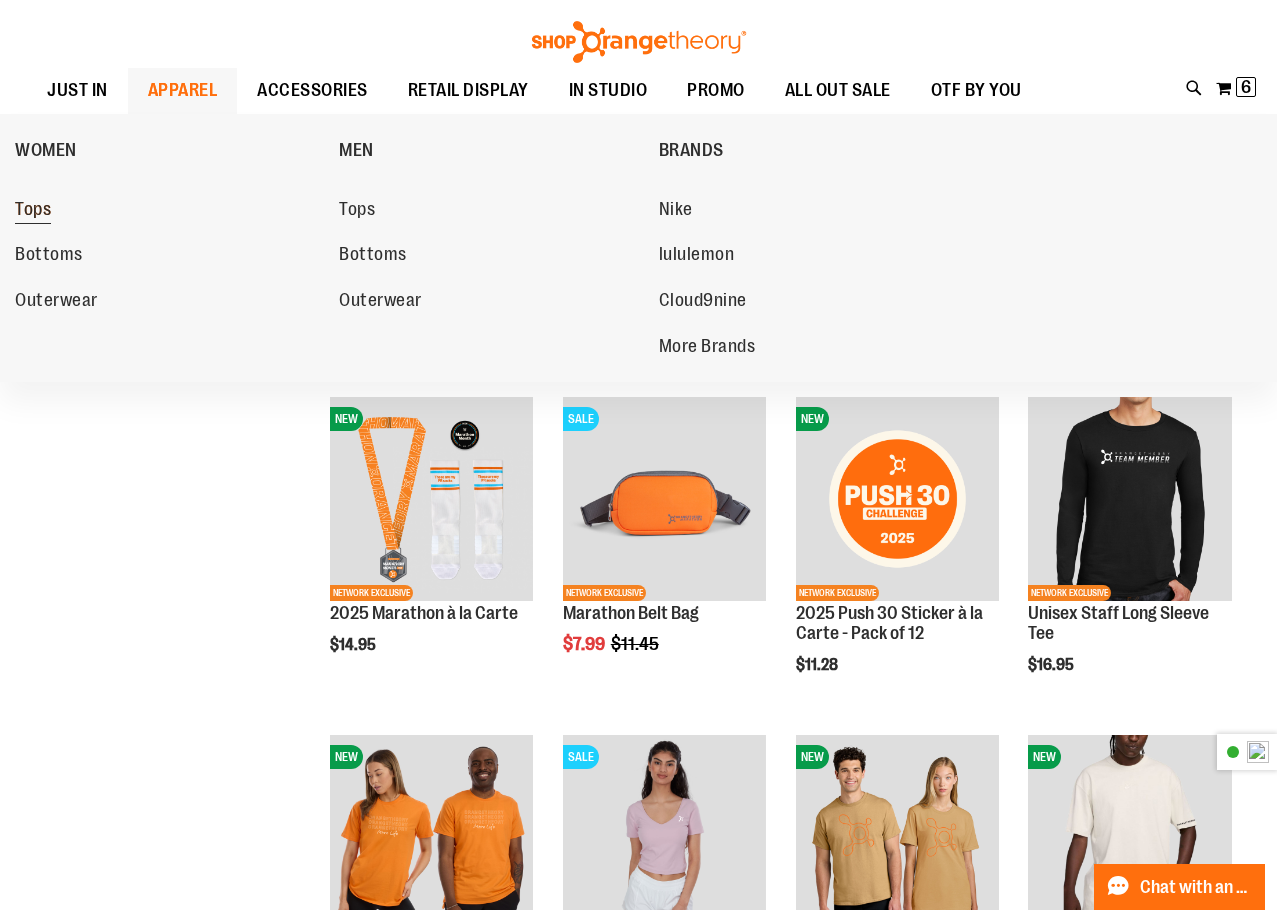 type on "**********" 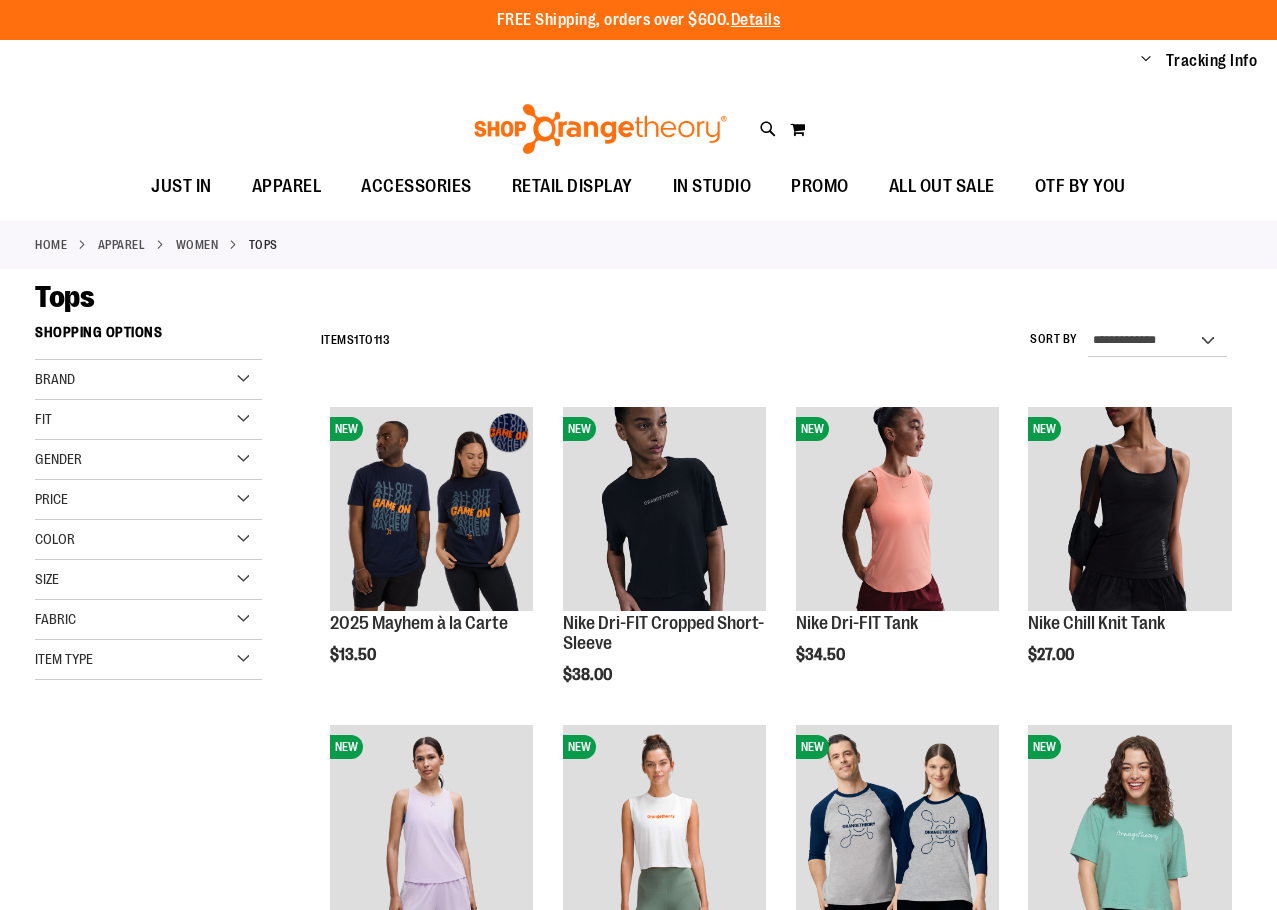 scroll, scrollTop: 0, scrollLeft: 0, axis: both 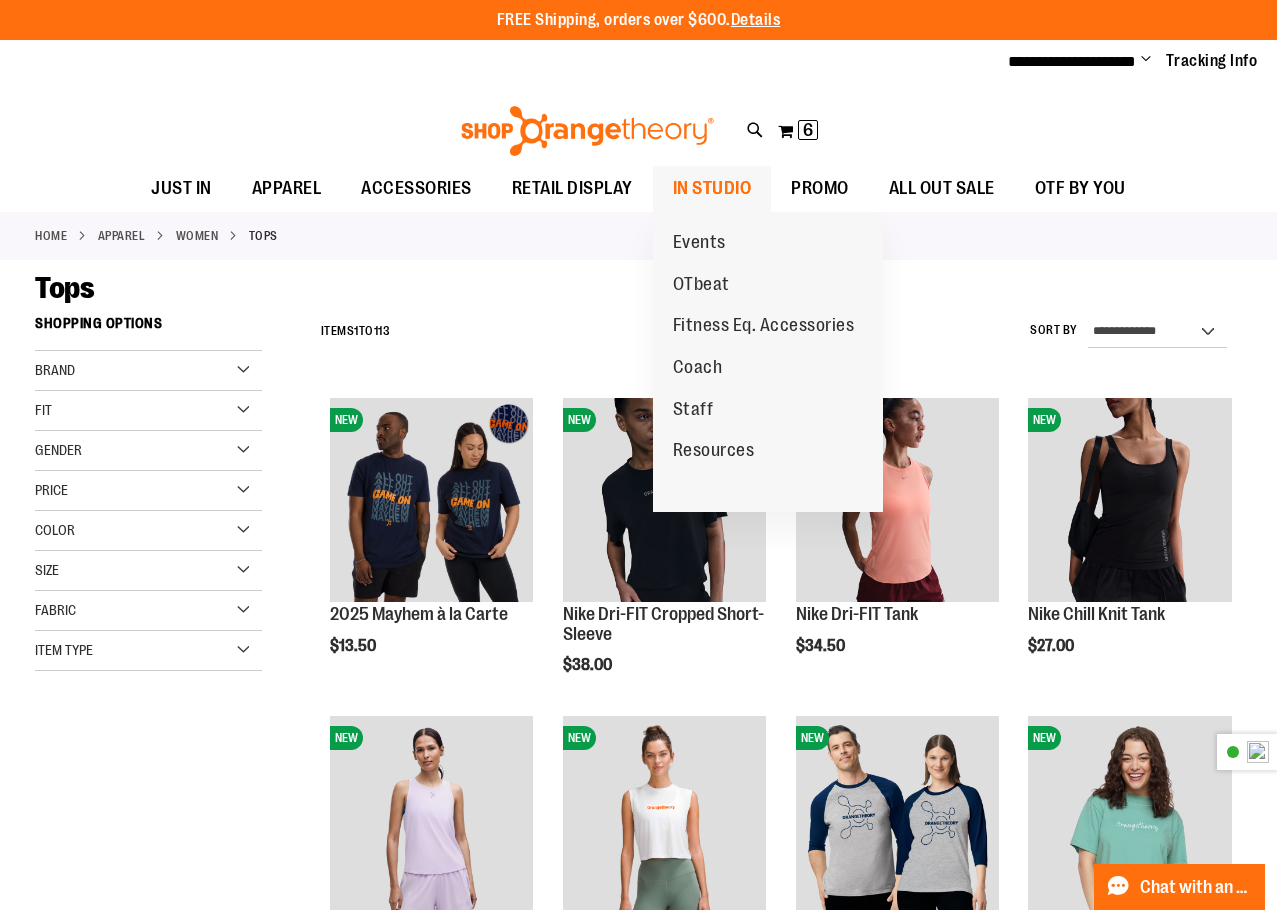 type on "**********" 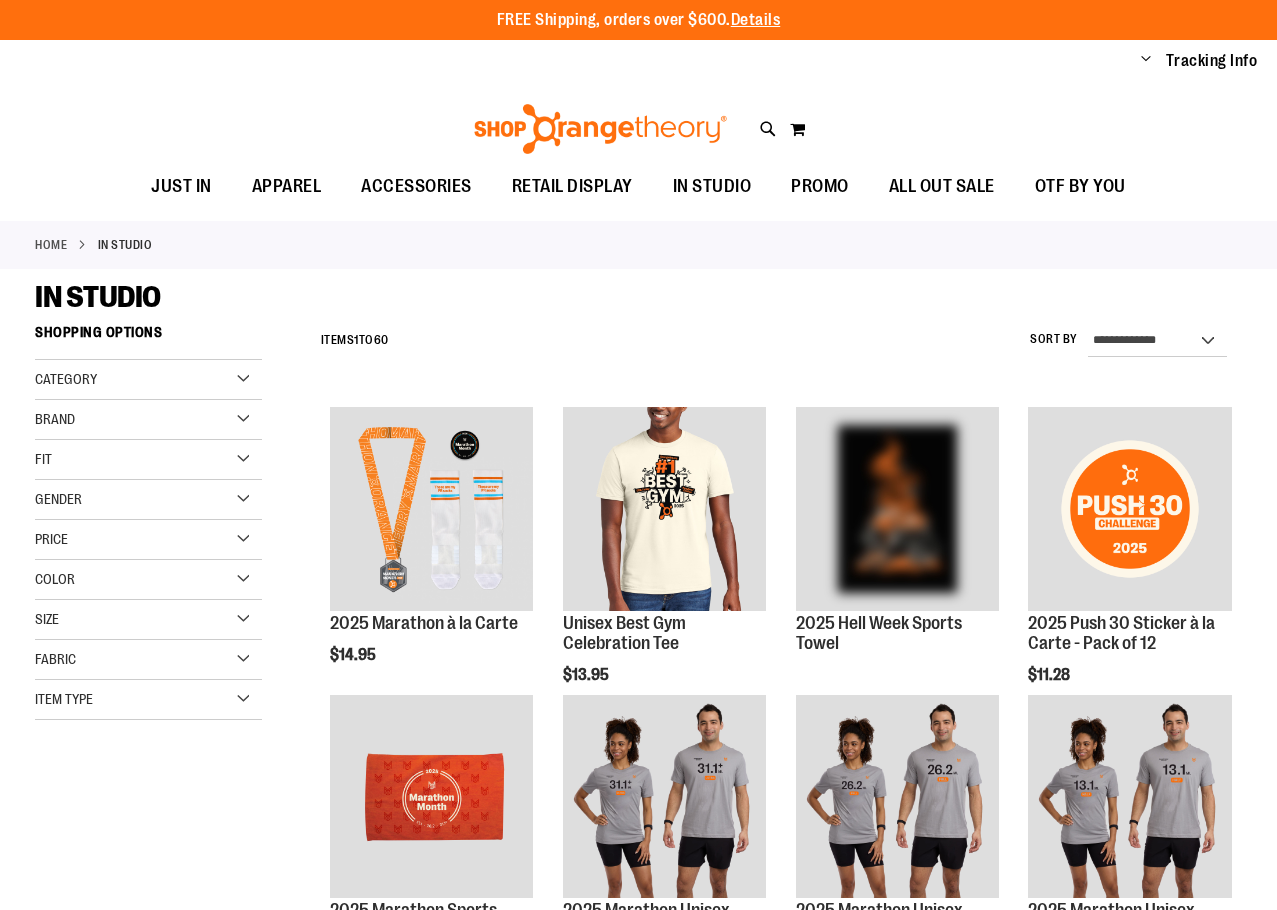 scroll, scrollTop: 0, scrollLeft: 0, axis: both 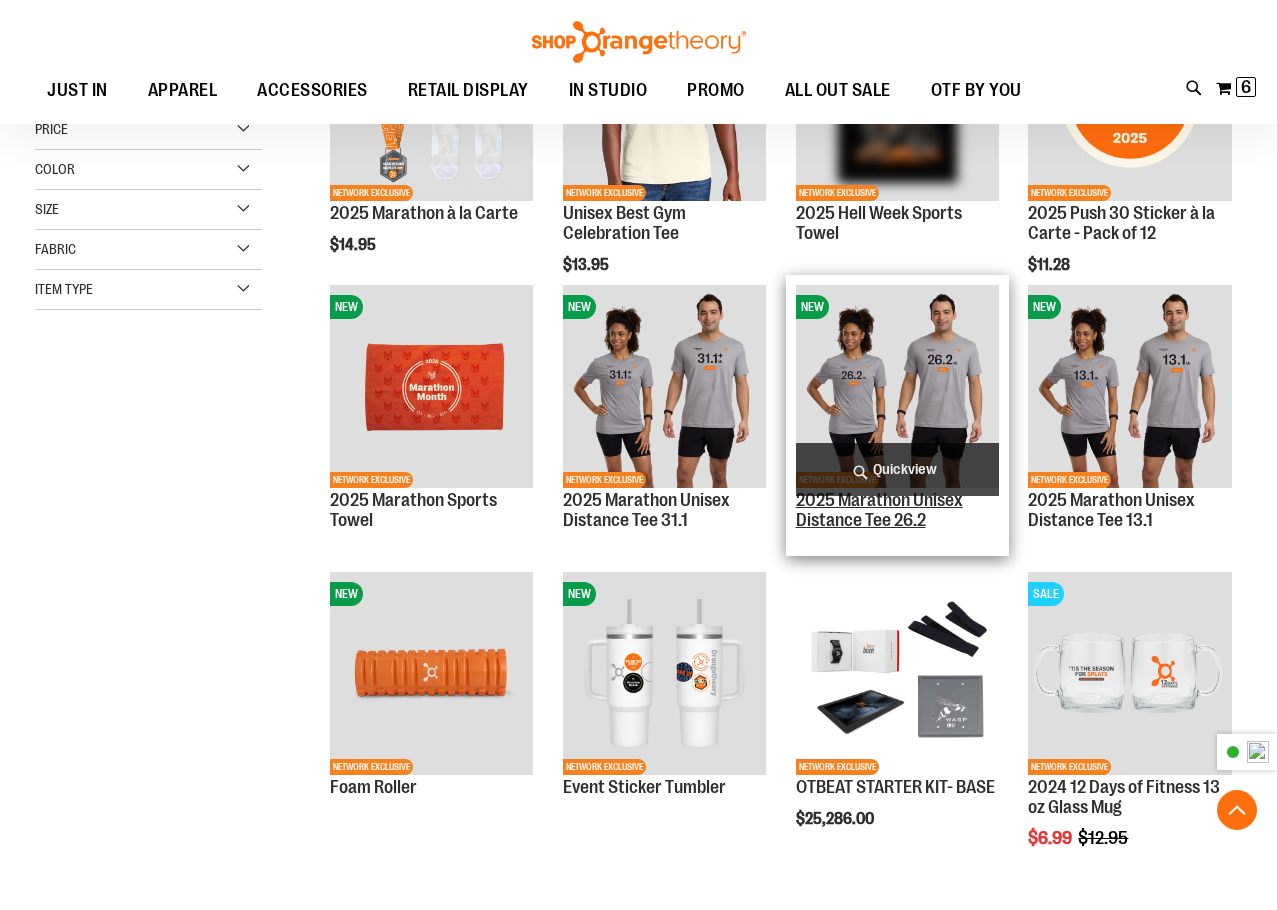 type on "**********" 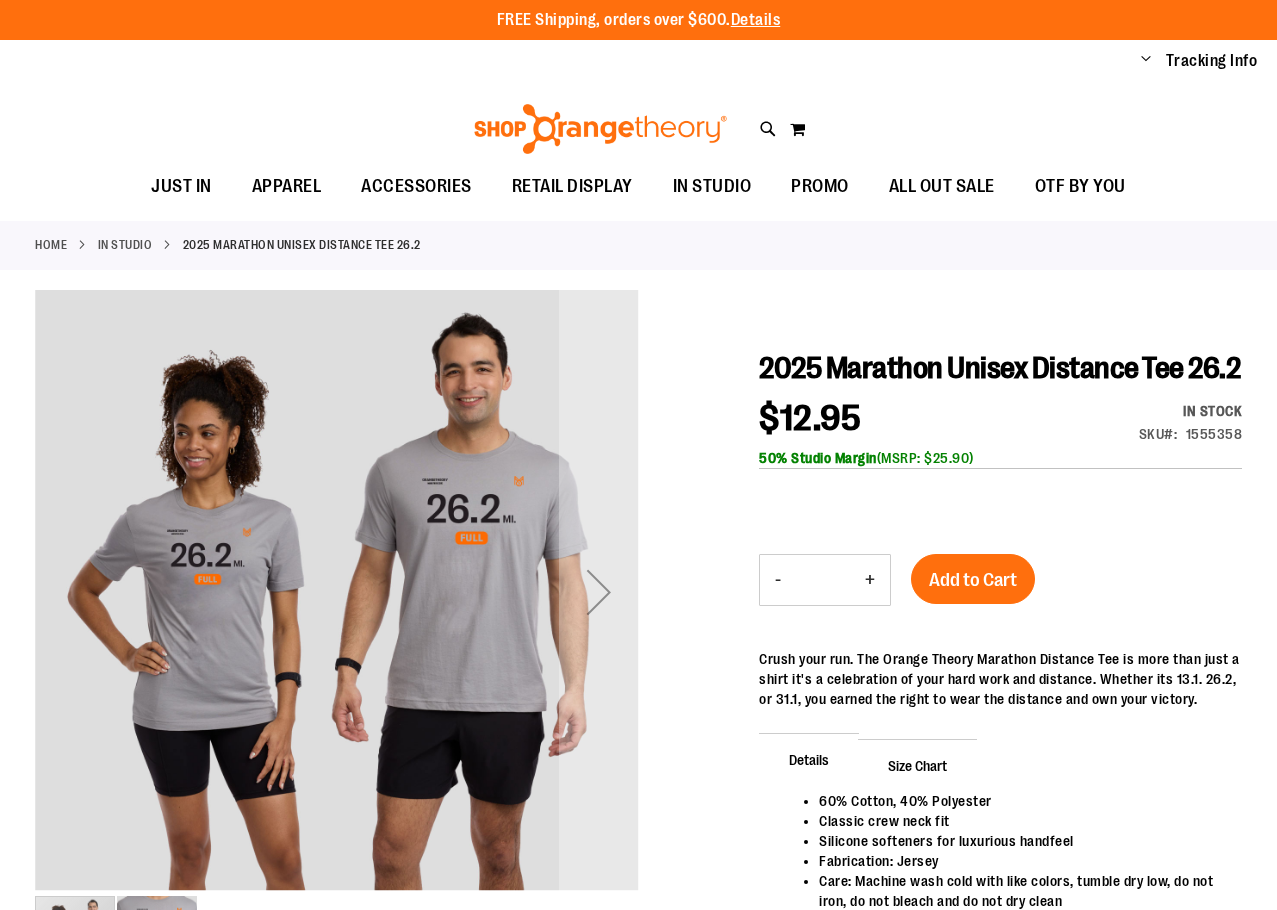 scroll, scrollTop: 0, scrollLeft: 0, axis: both 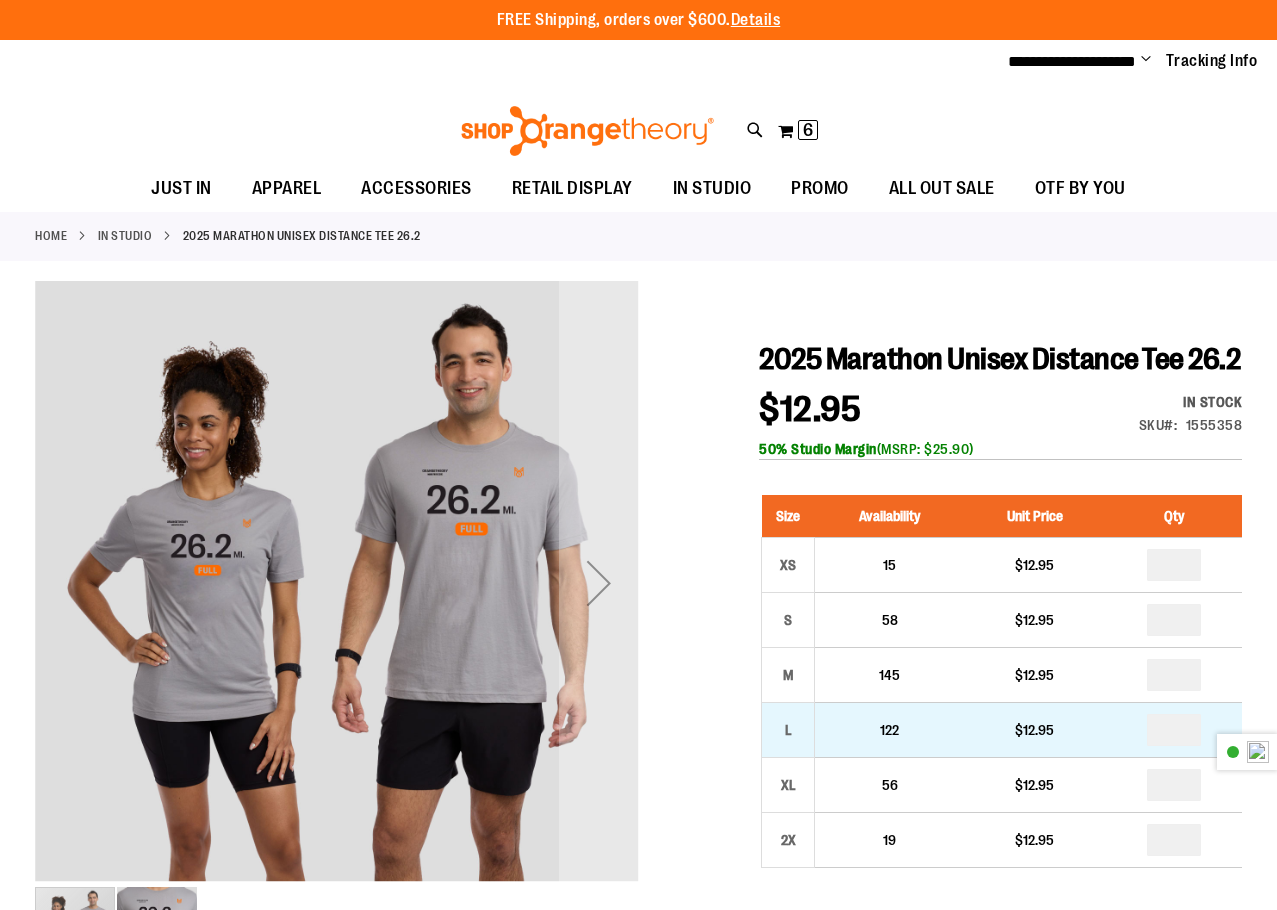 type on "**********" 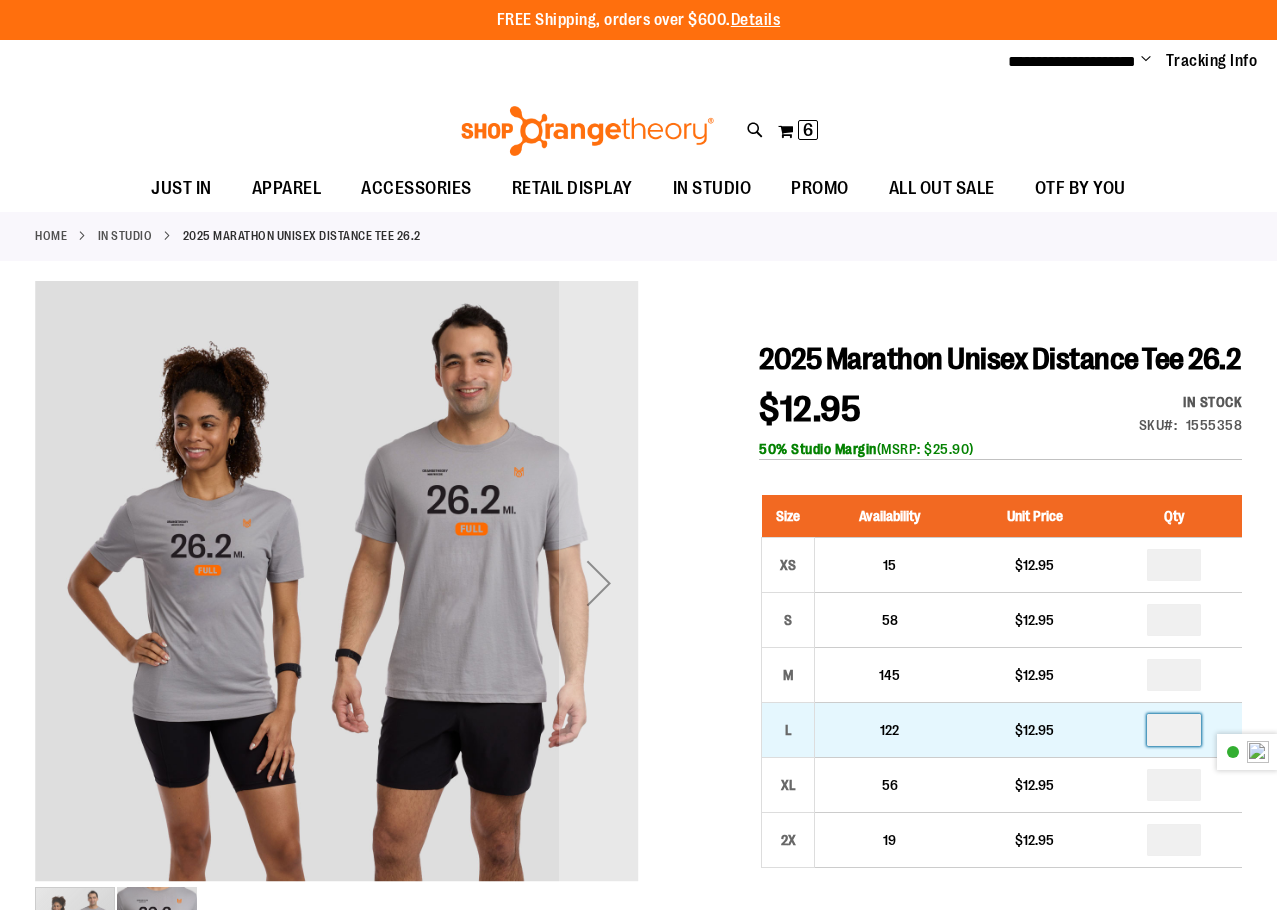 click at bounding box center (1174, 730) 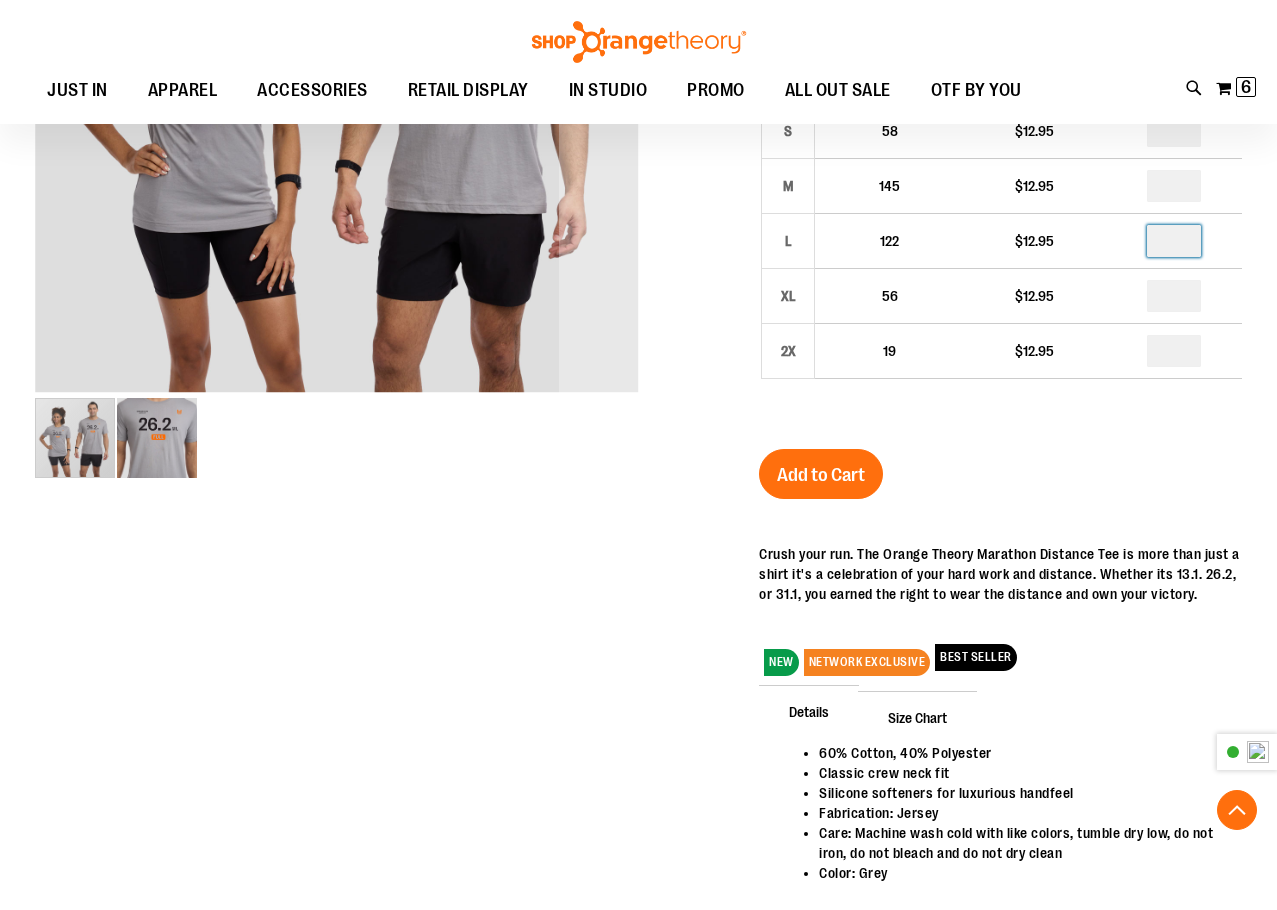 scroll, scrollTop: 499, scrollLeft: 0, axis: vertical 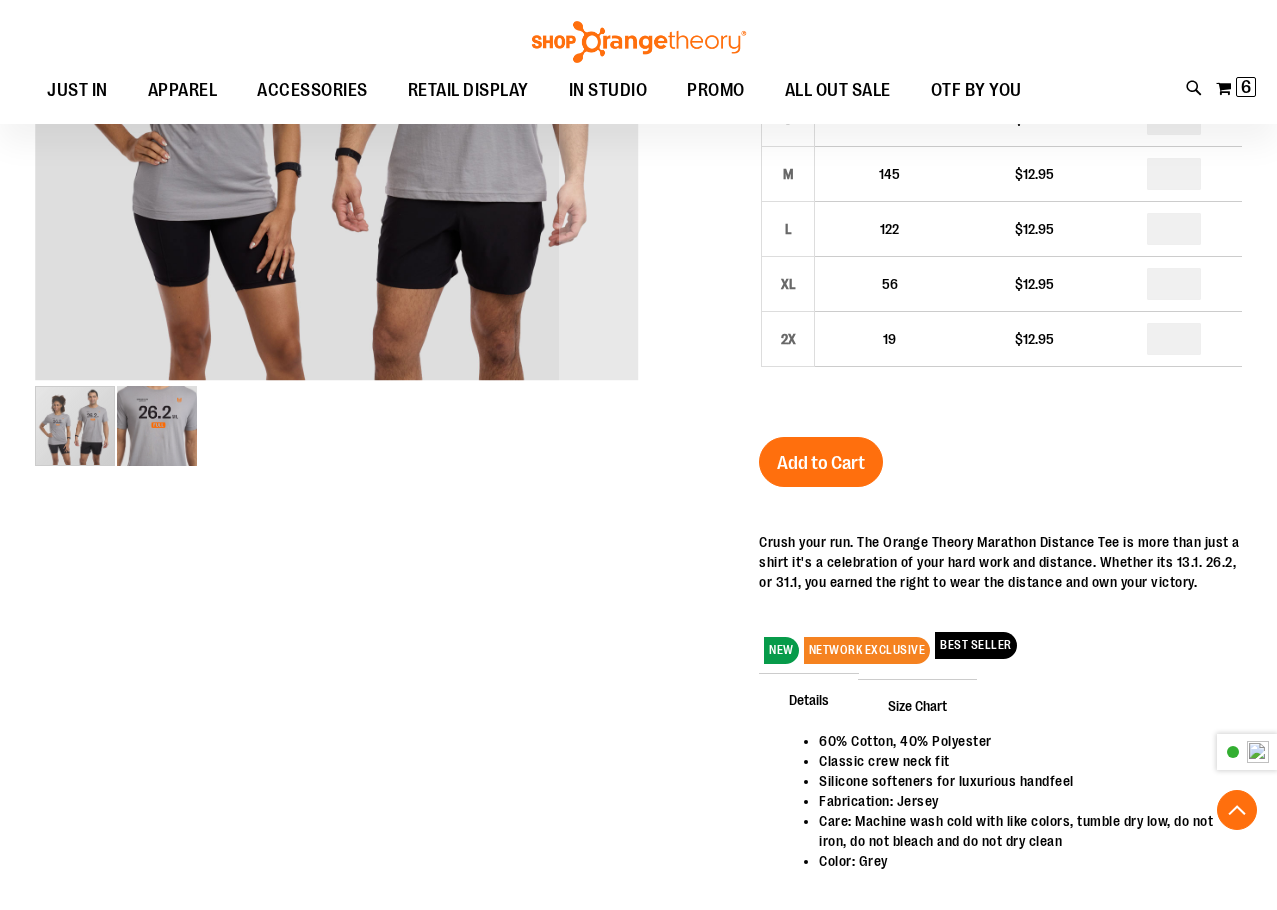 click on "Add to Cart" at bounding box center [821, 463] 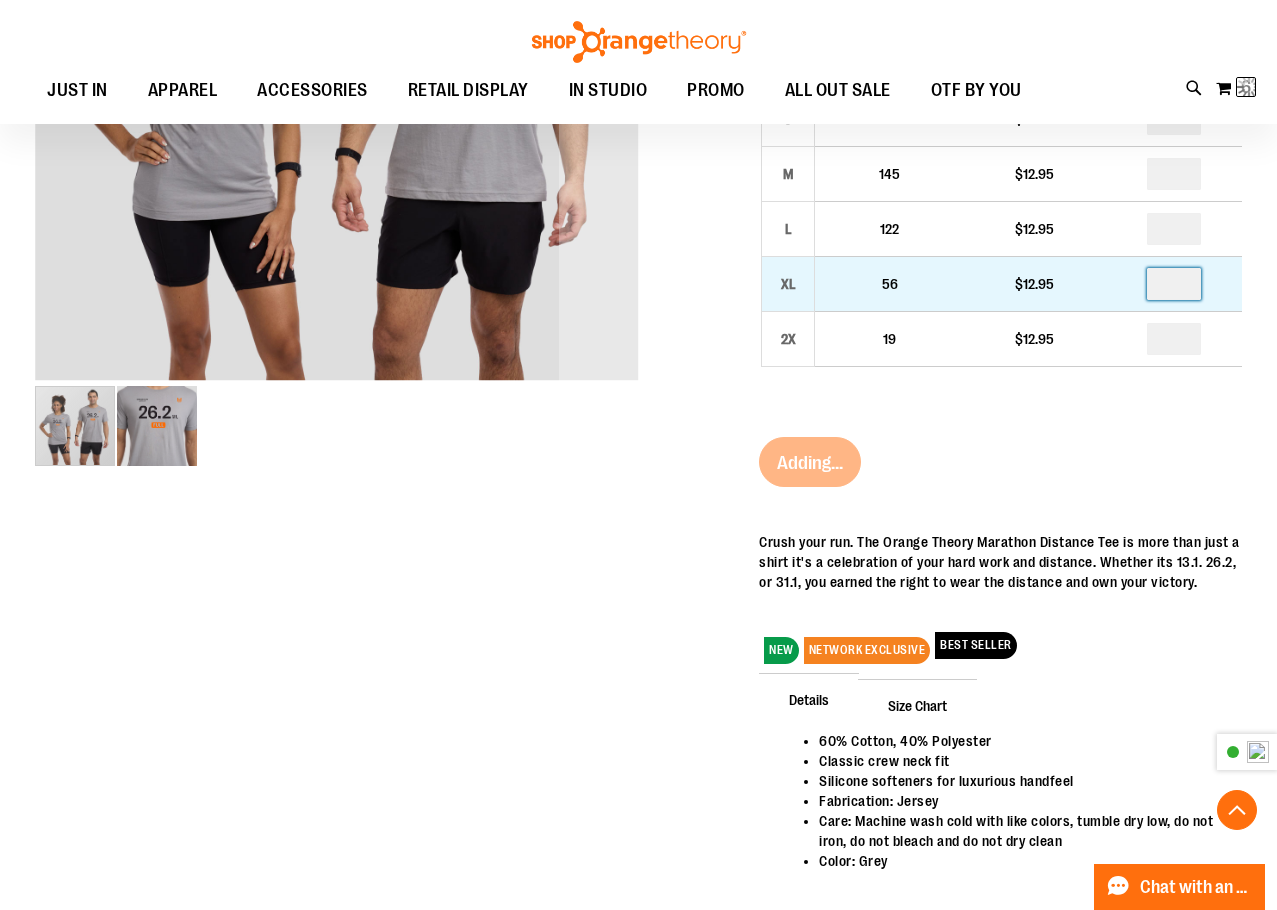 click at bounding box center (1174, 284) 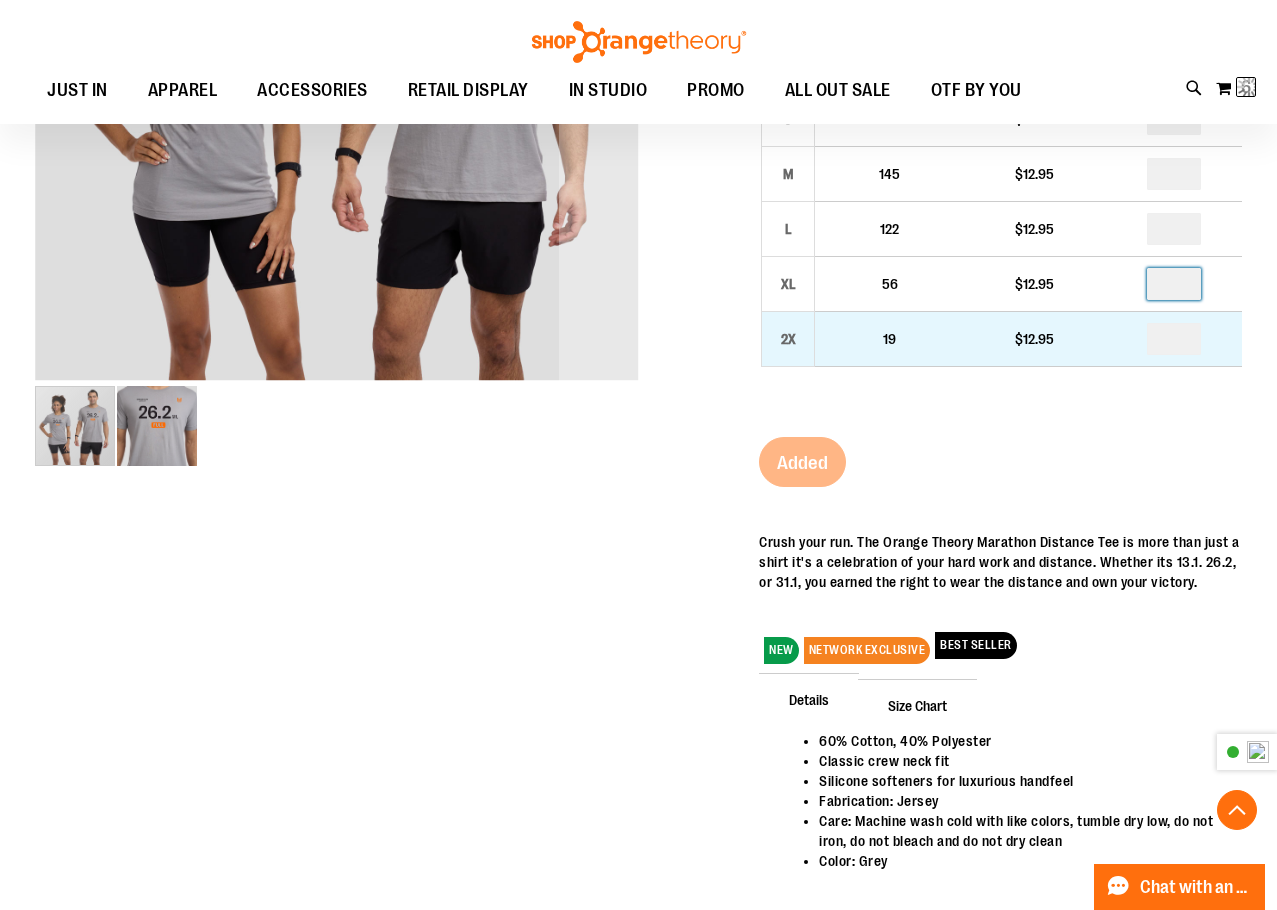 type on "*" 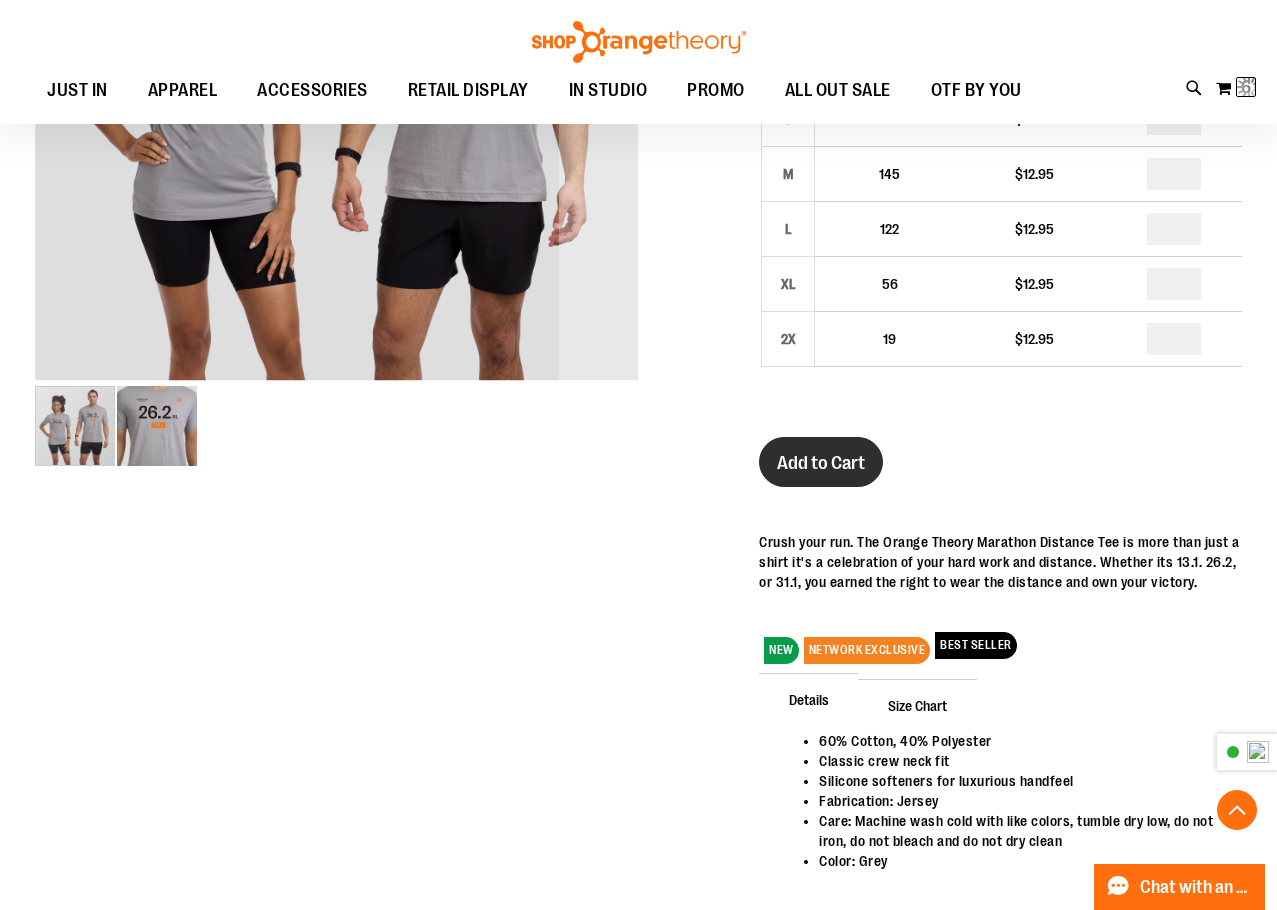 click on "Add to Cart" at bounding box center (821, 462) 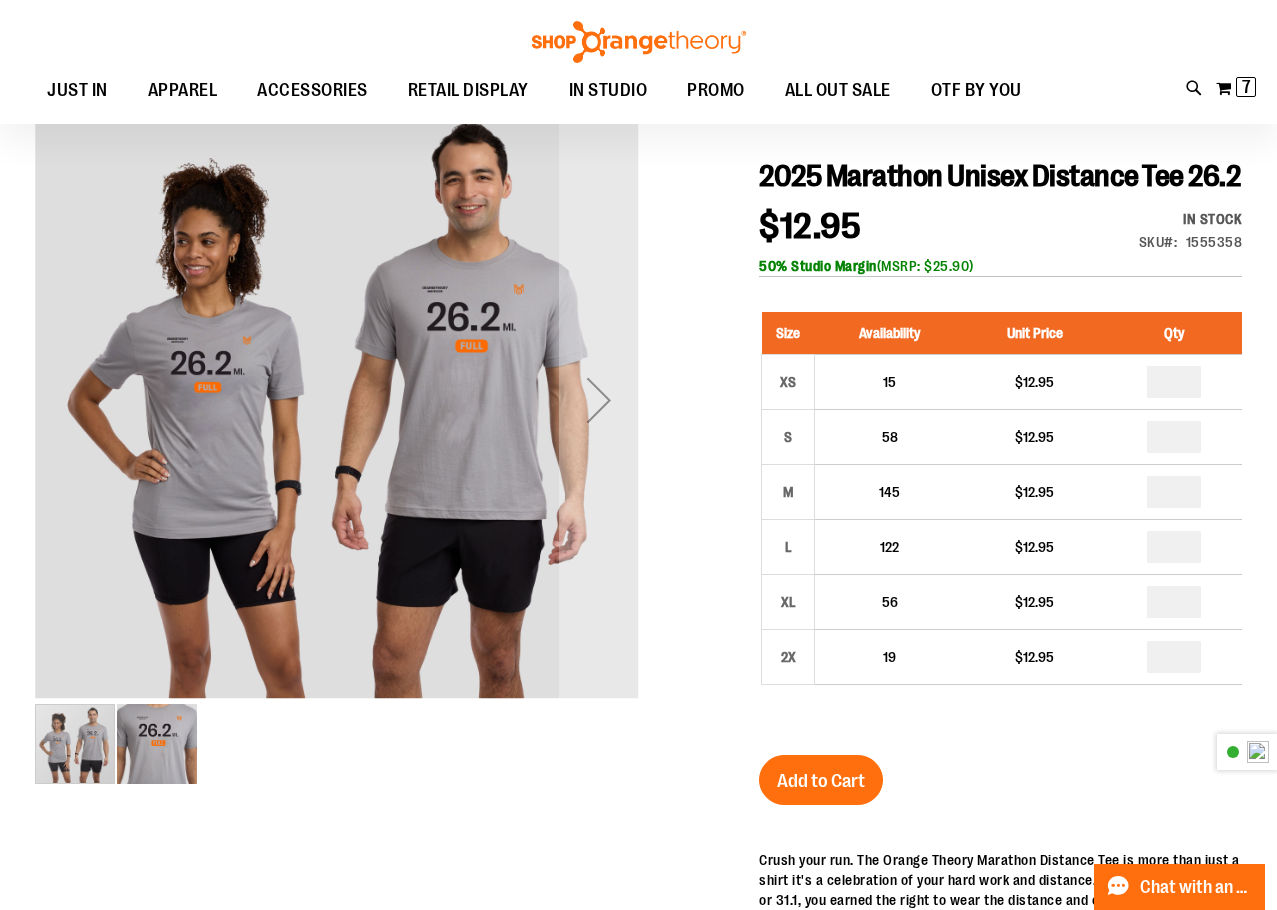 scroll, scrollTop: 0, scrollLeft: 0, axis: both 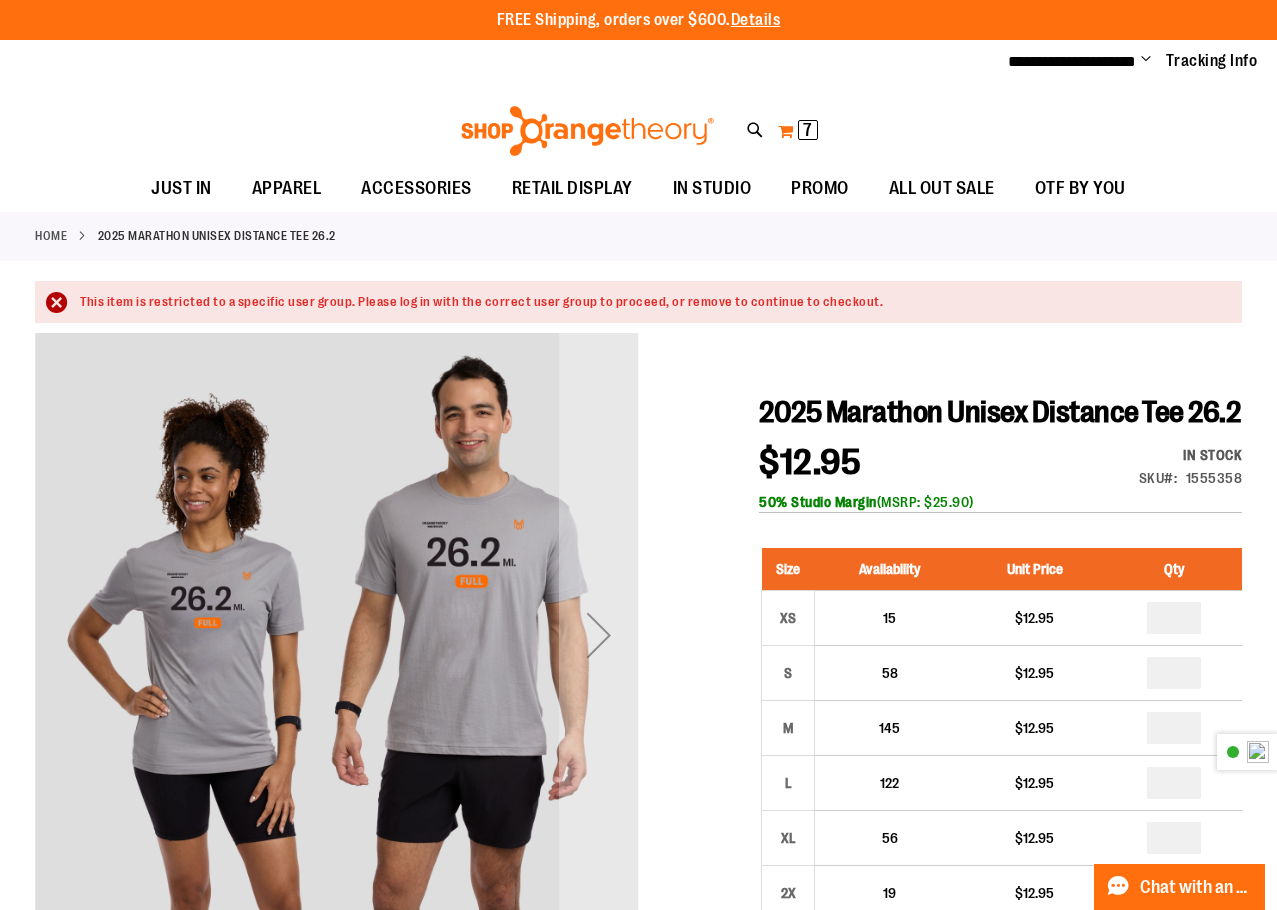 type on "**********" 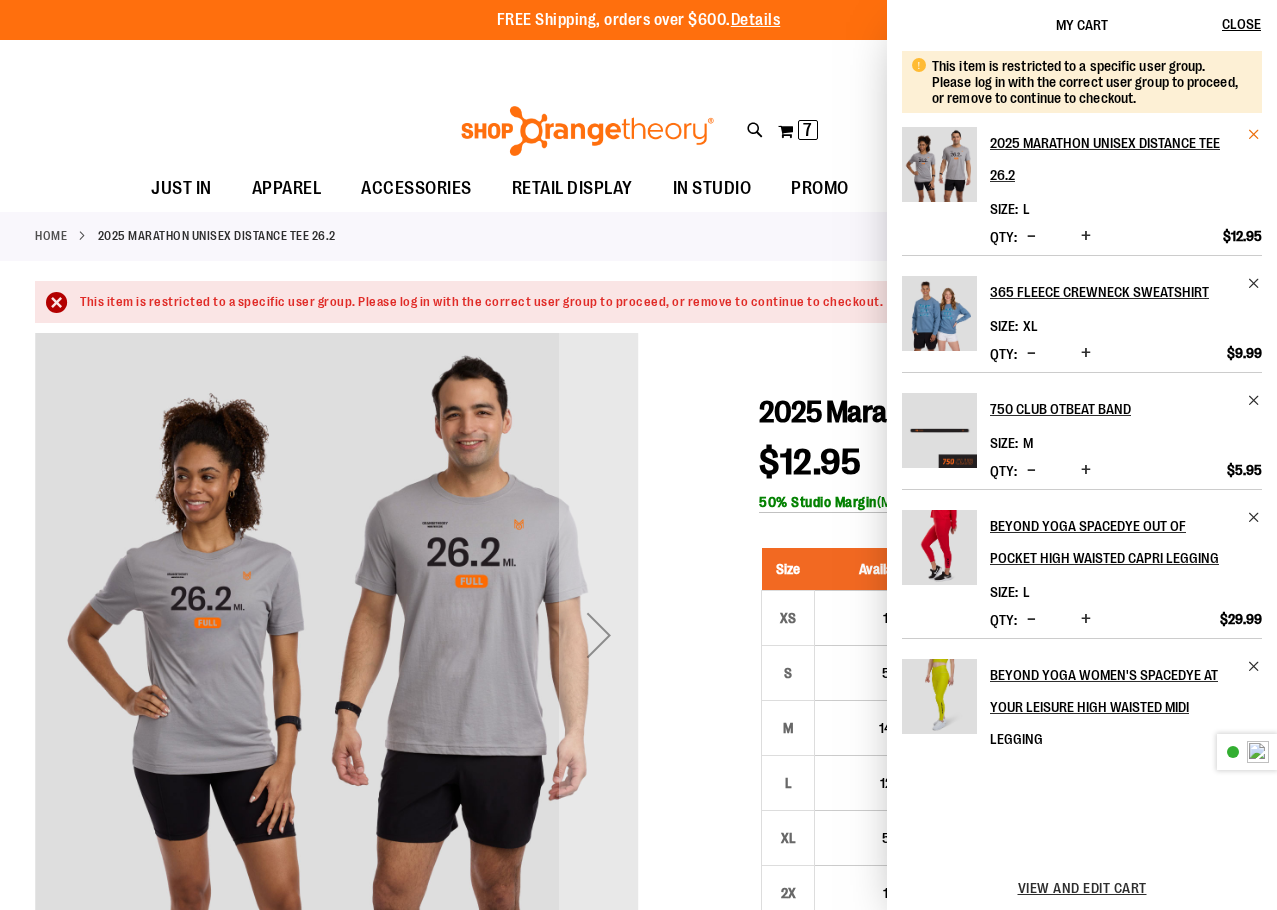 click at bounding box center [1254, 134] 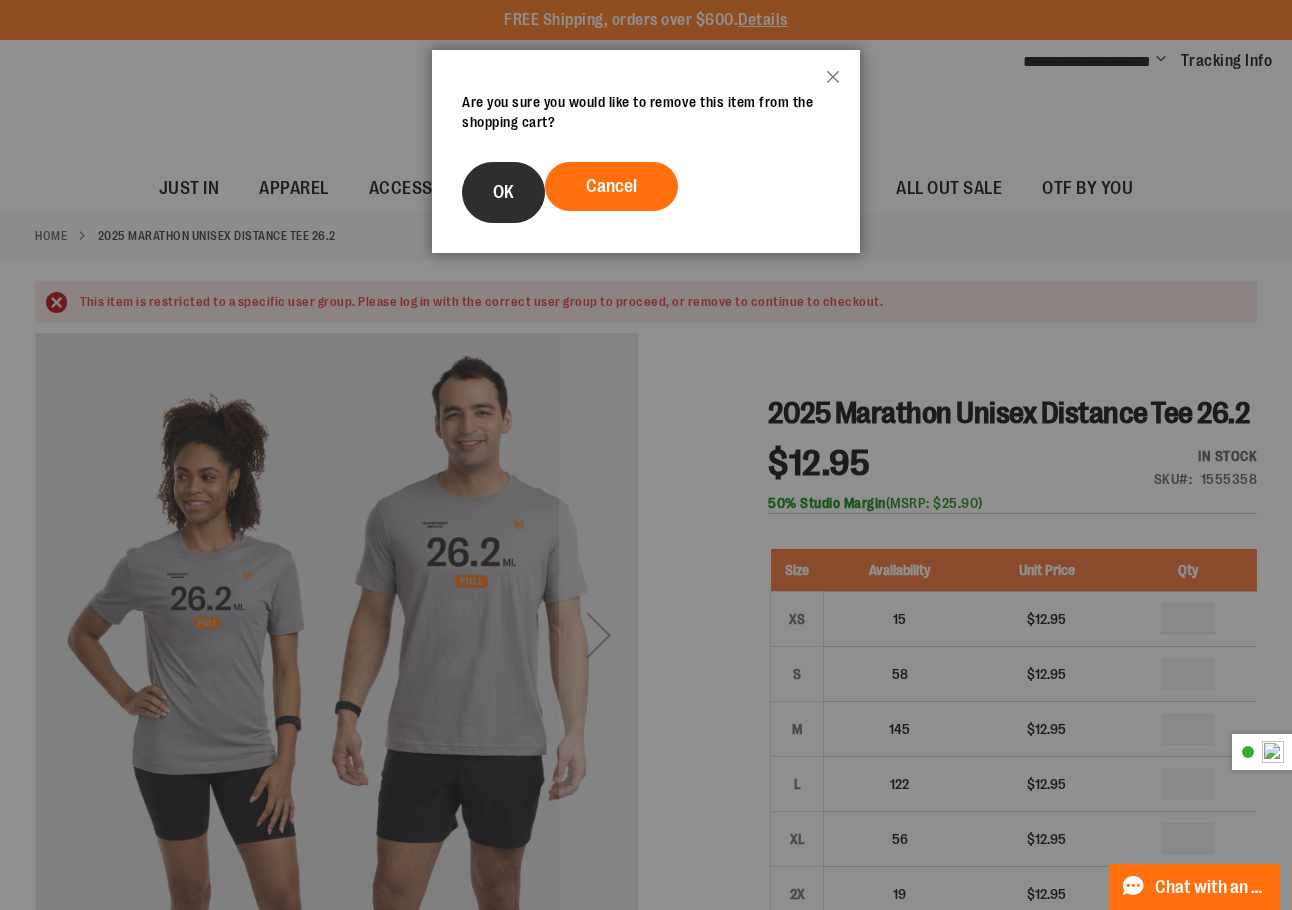 click on "OK" at bounding box center (503, 192) 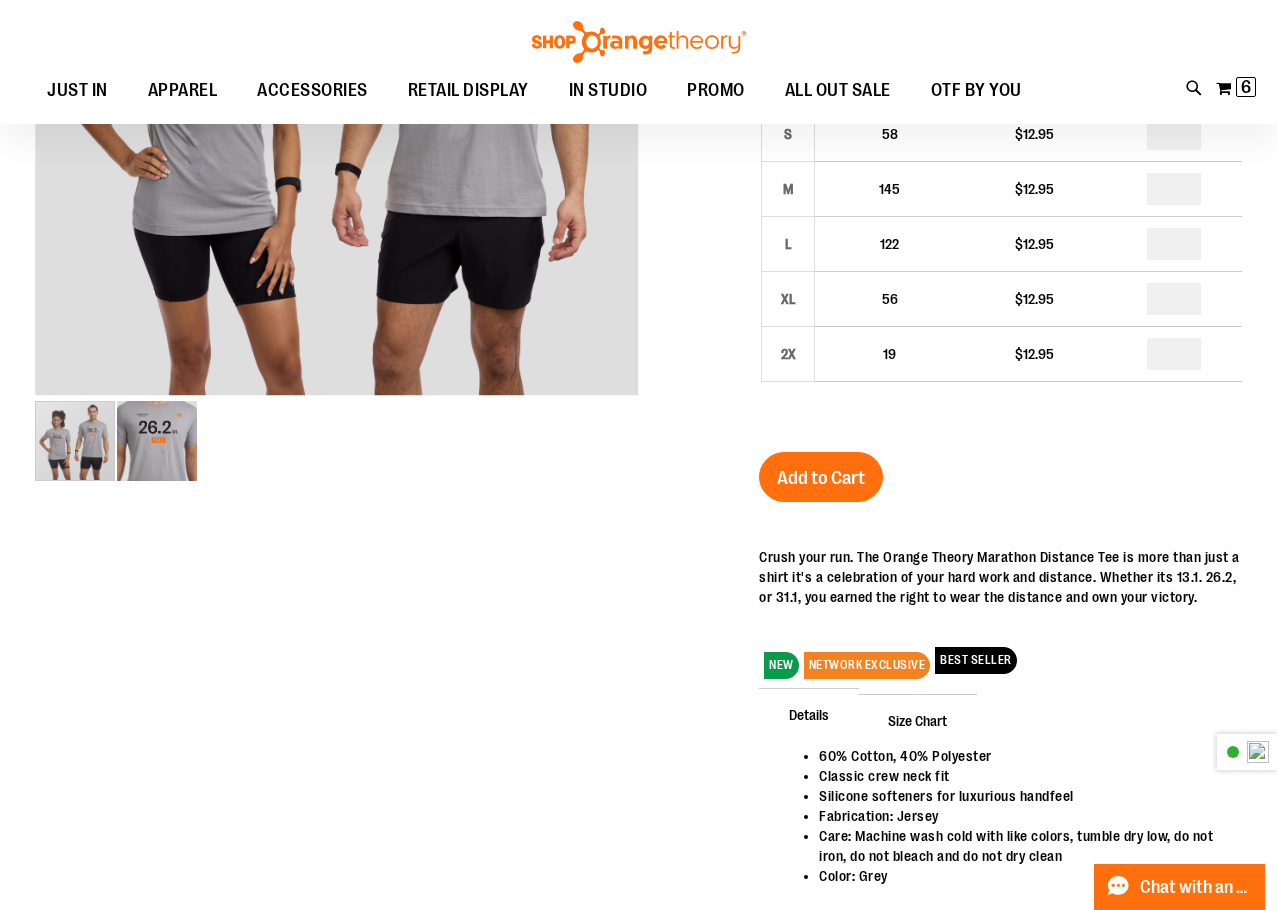 scroll, scrollTop: 0, scrollLeft: 0, axis: both 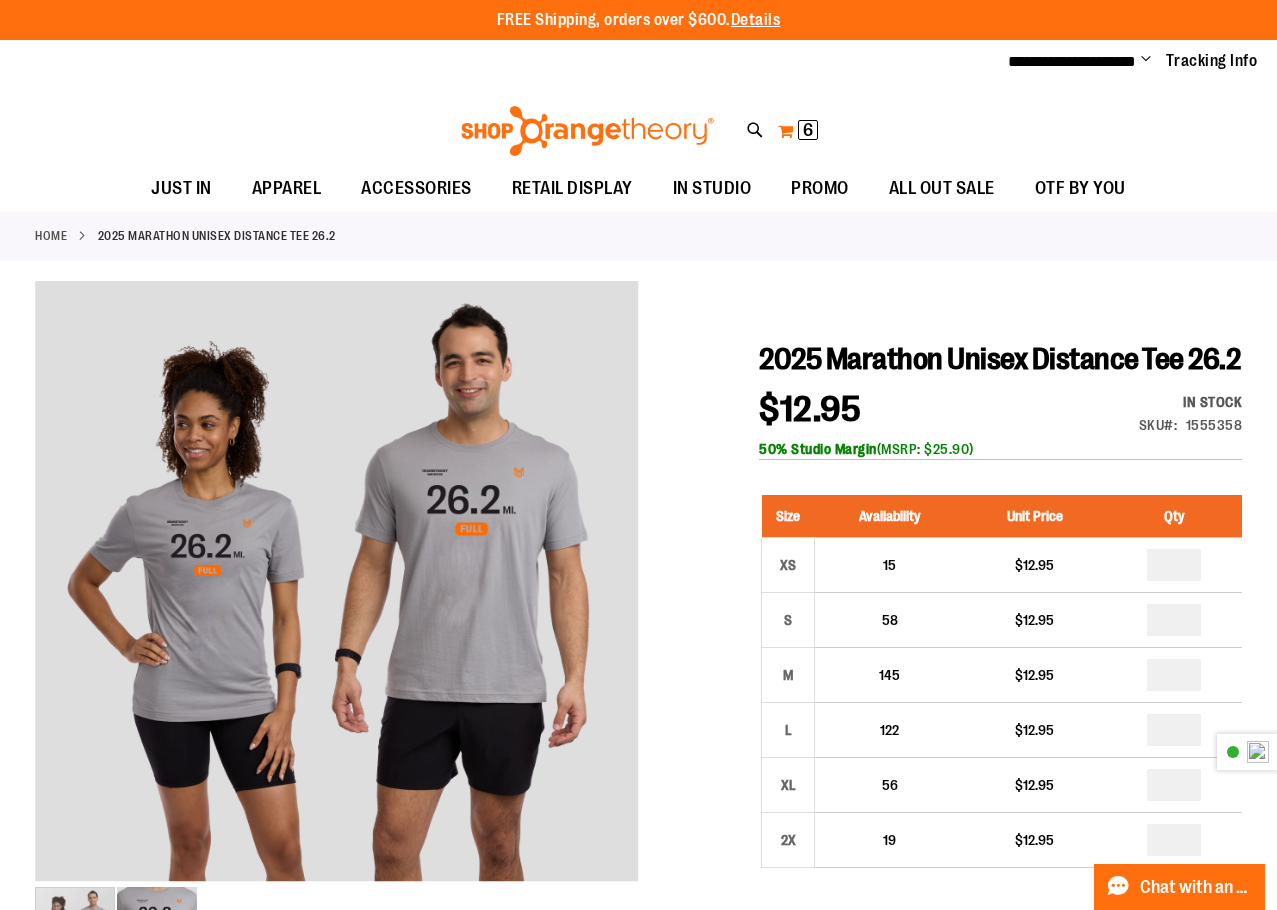 click on "My Cart
6
6
items" at bounding box center (798, 131) 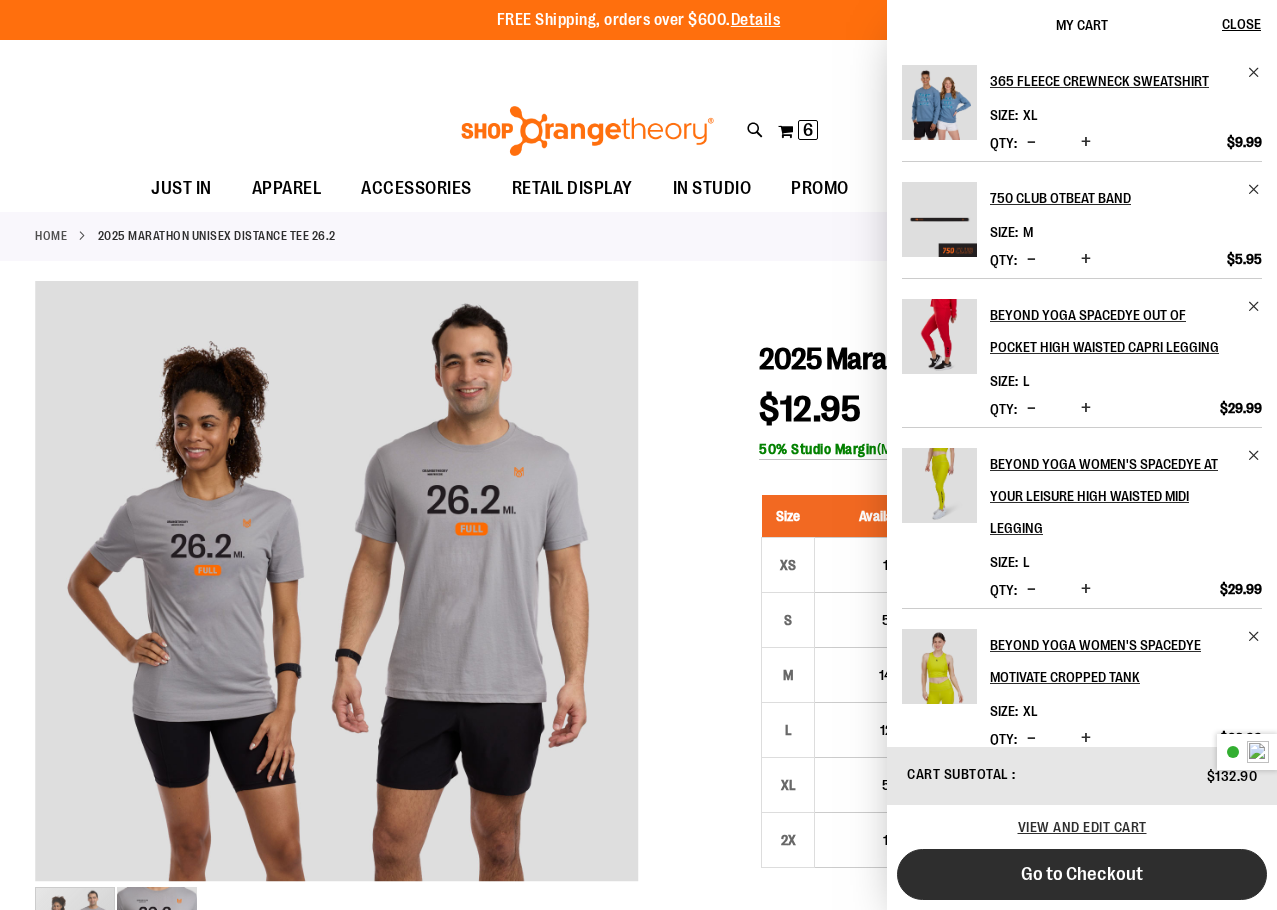 click on "Go to Checkout" at bounding box center [1082, 874] 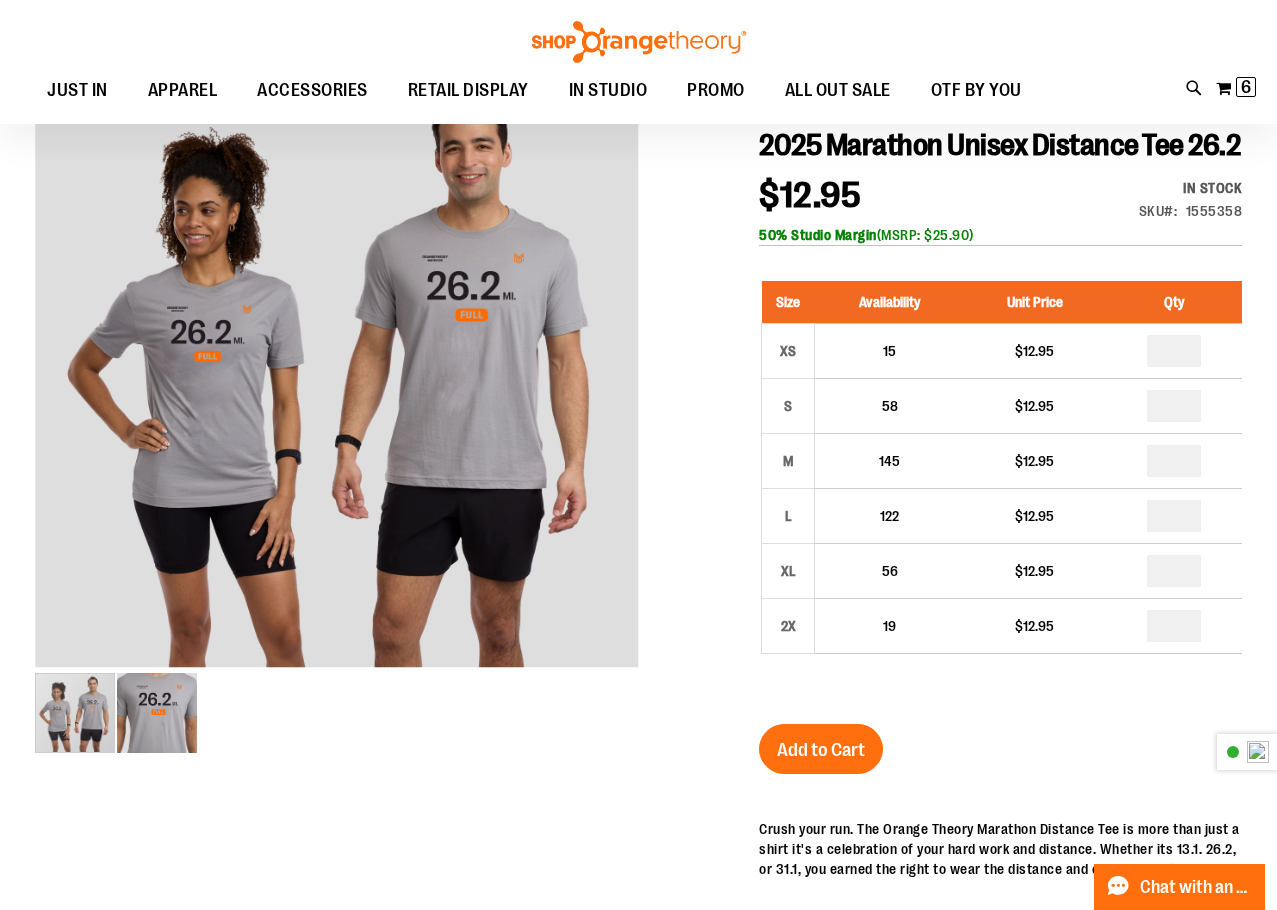 scroll, scrollTop: 0, scrollLeft: 0, axis: both 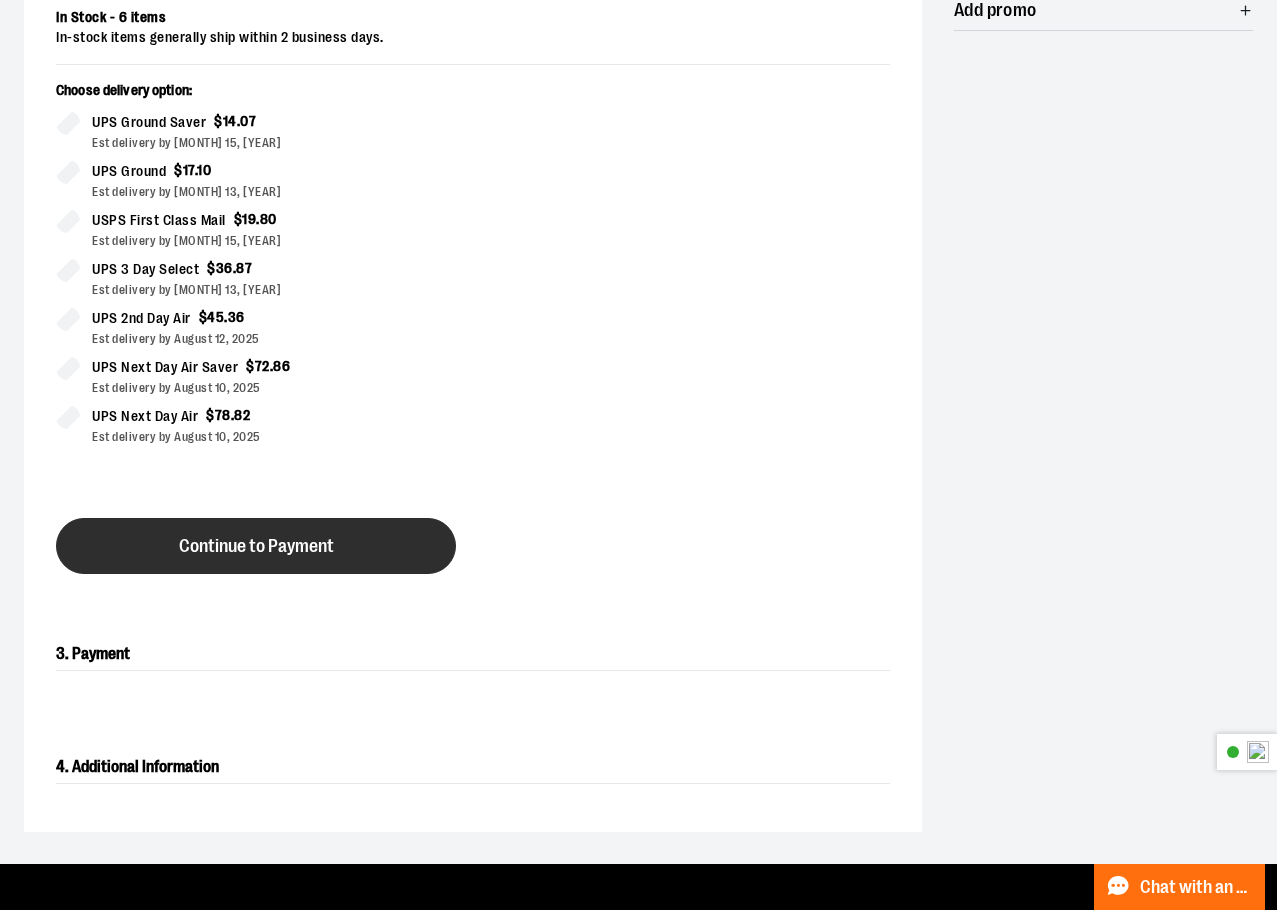 click on "Continue to Payment" at bounding box center (256, 546) 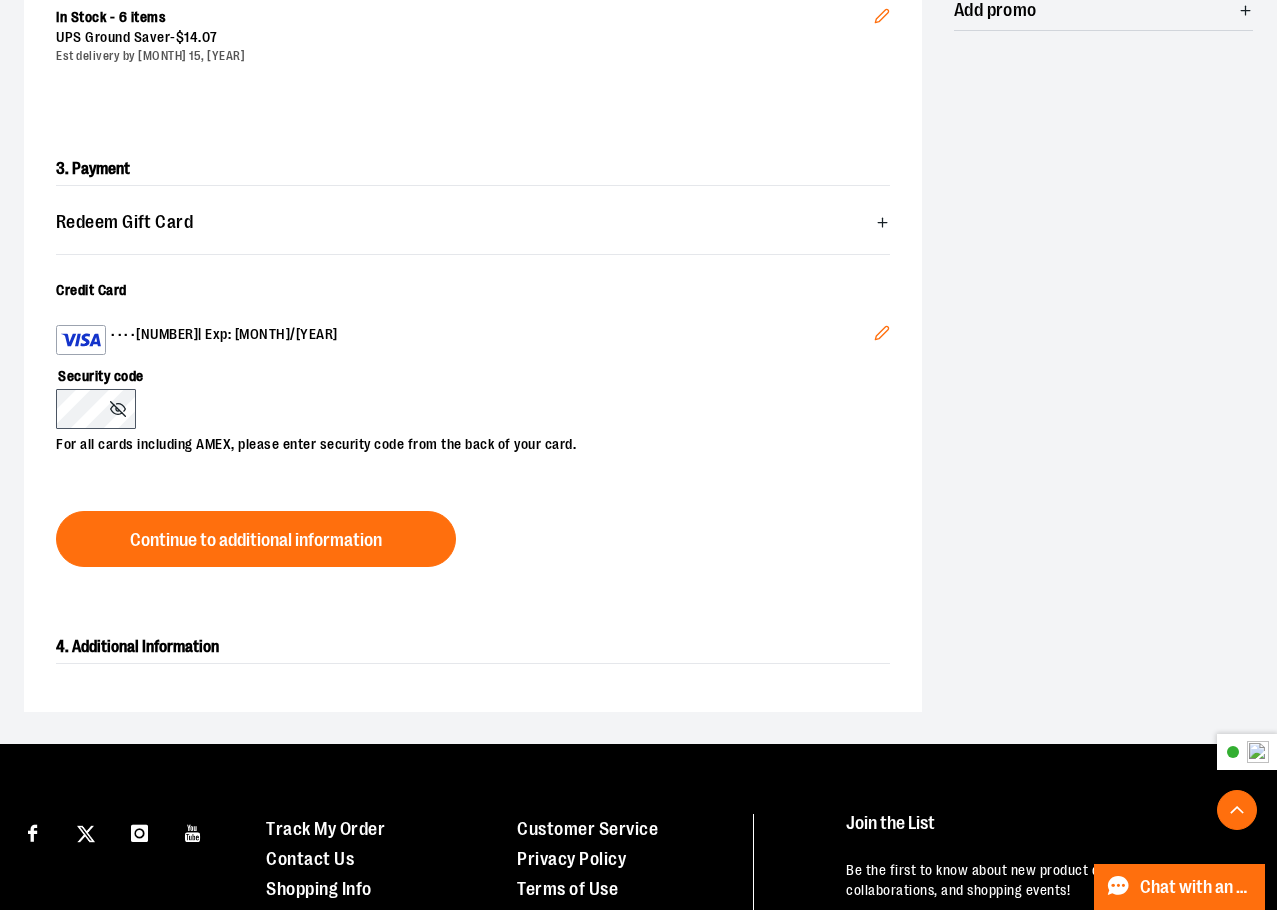 click 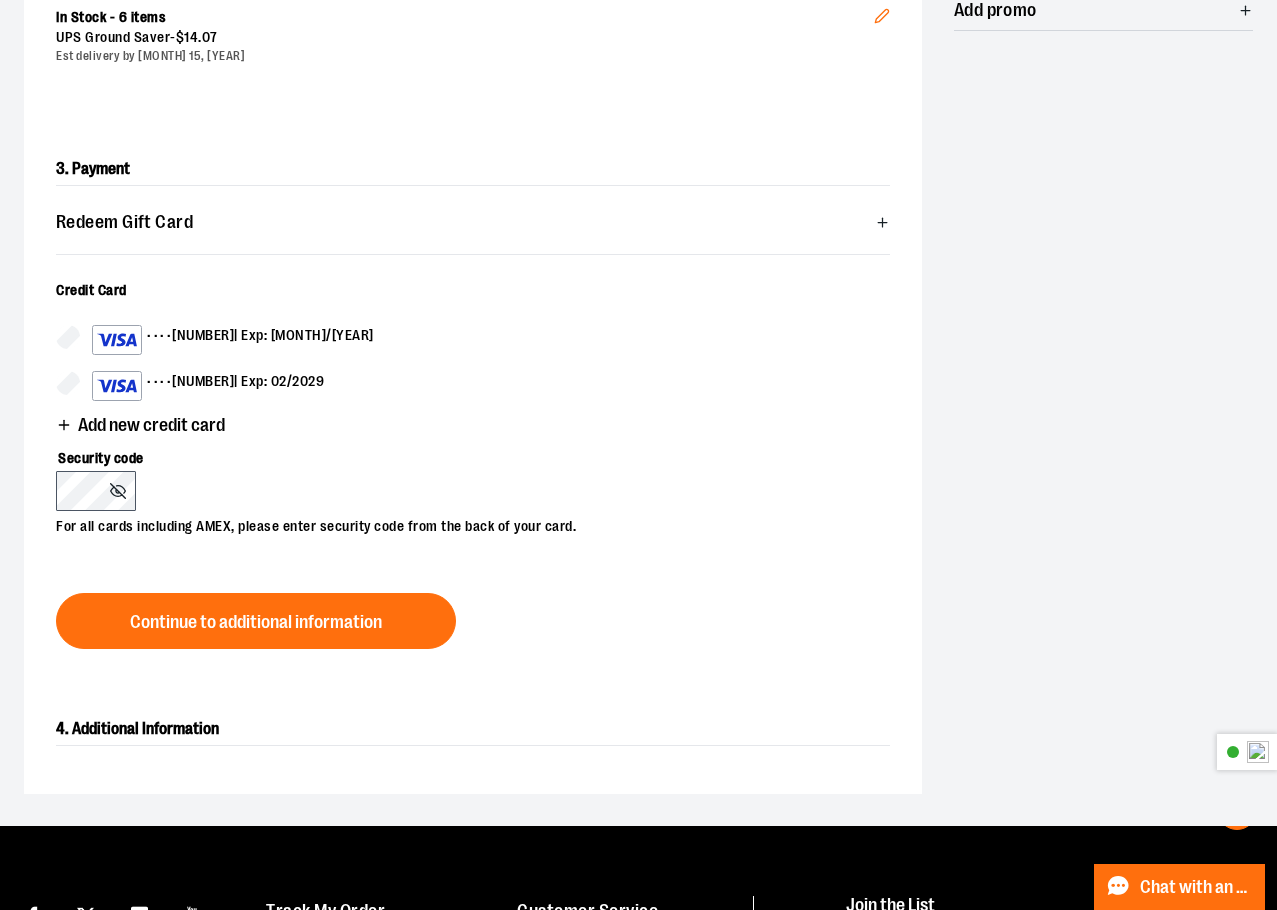 click on "Add new credit card" at bounding box center [151, 425] 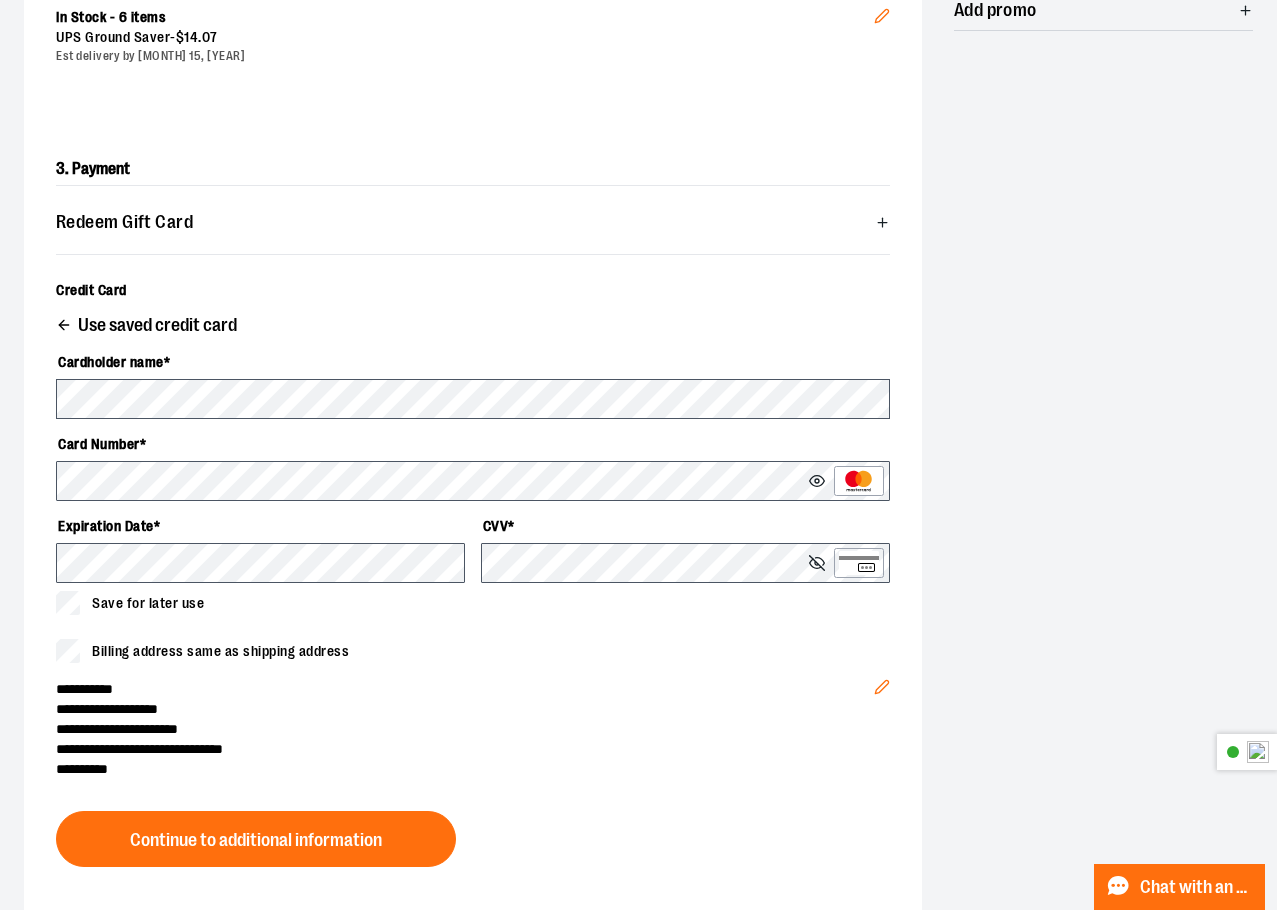 click 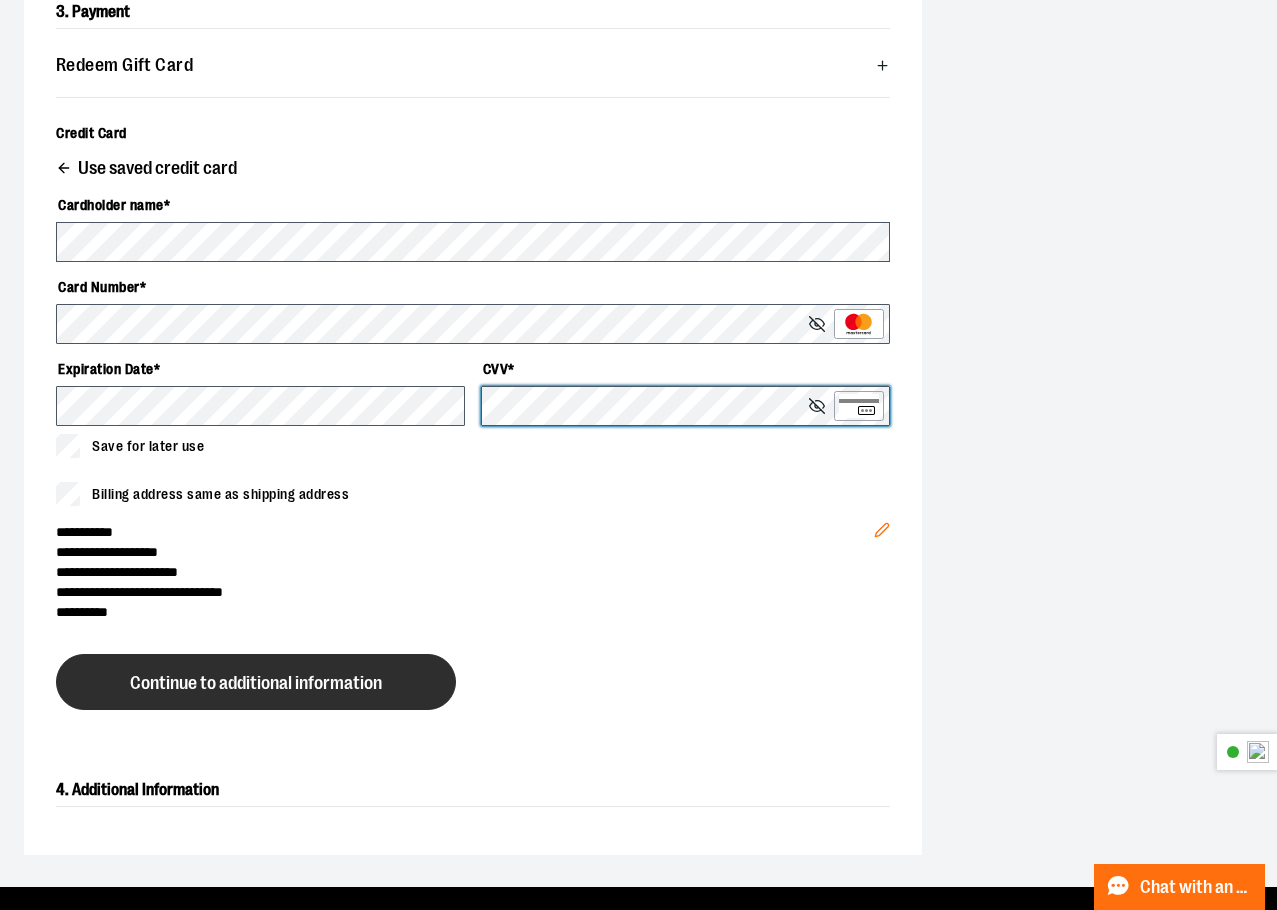 scroll, scrollTop: 700, scrollLeft: 0, axis: vertical 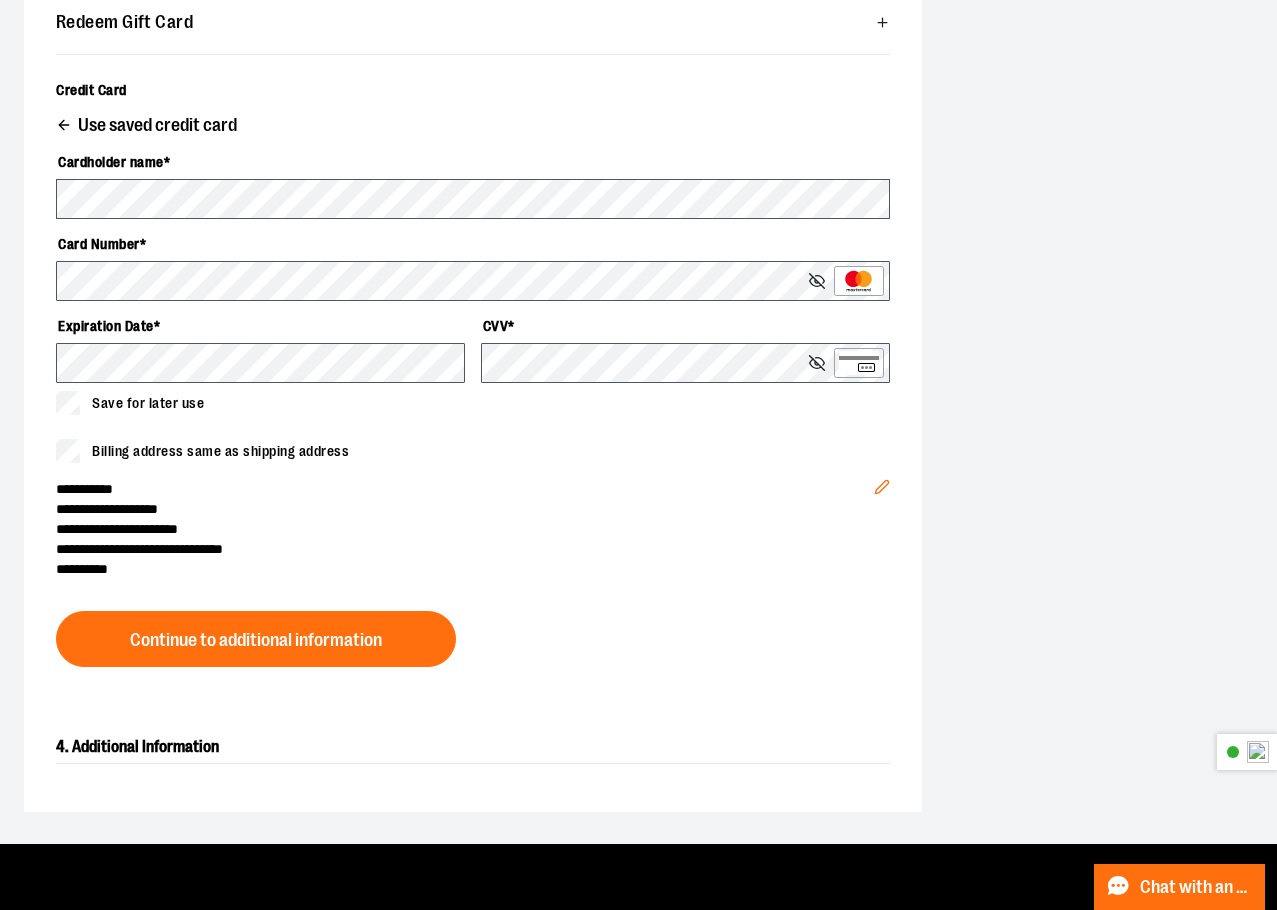 click 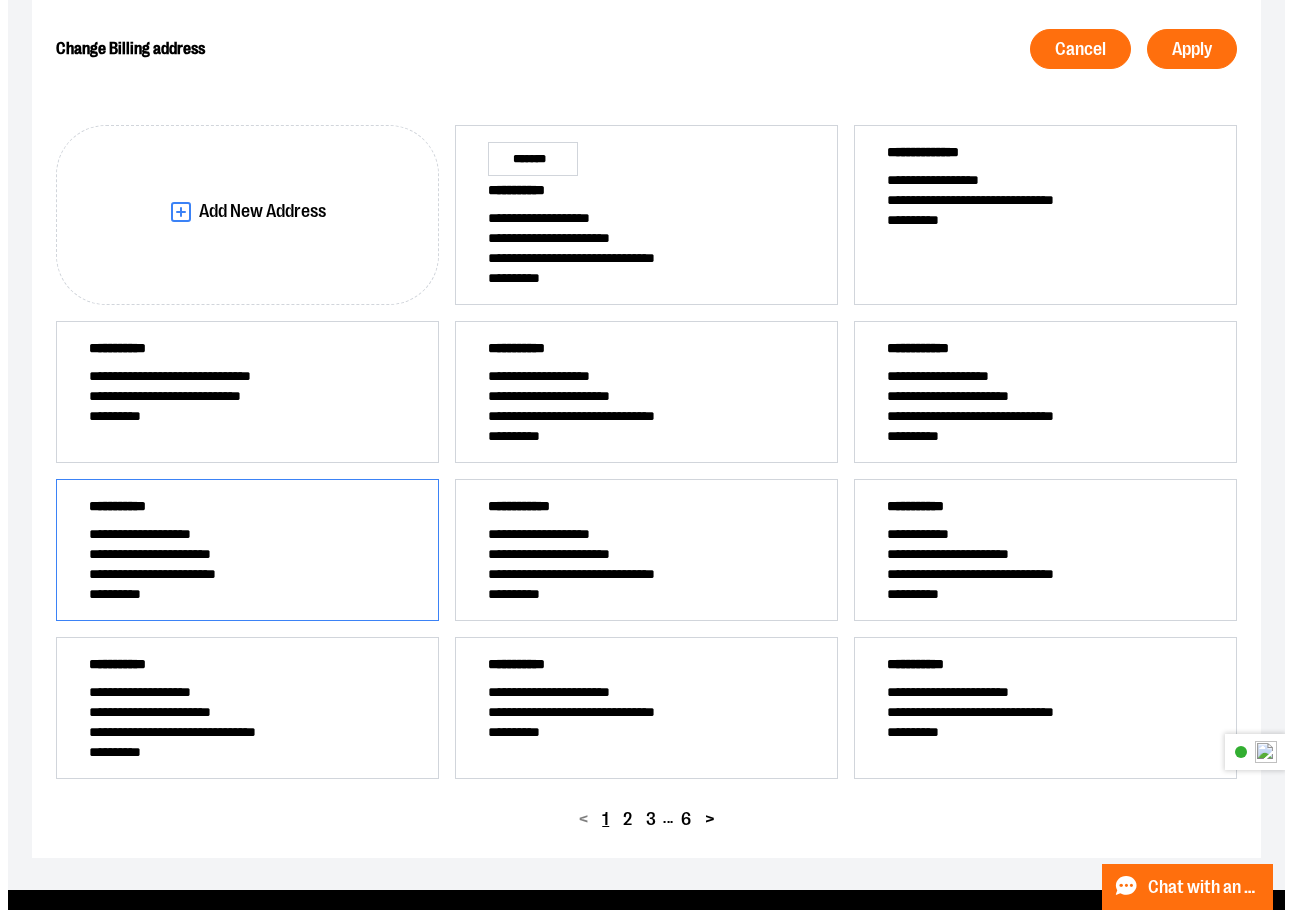 scroll, scrollTop: 252, scrollLeft: 0, axis: vertical 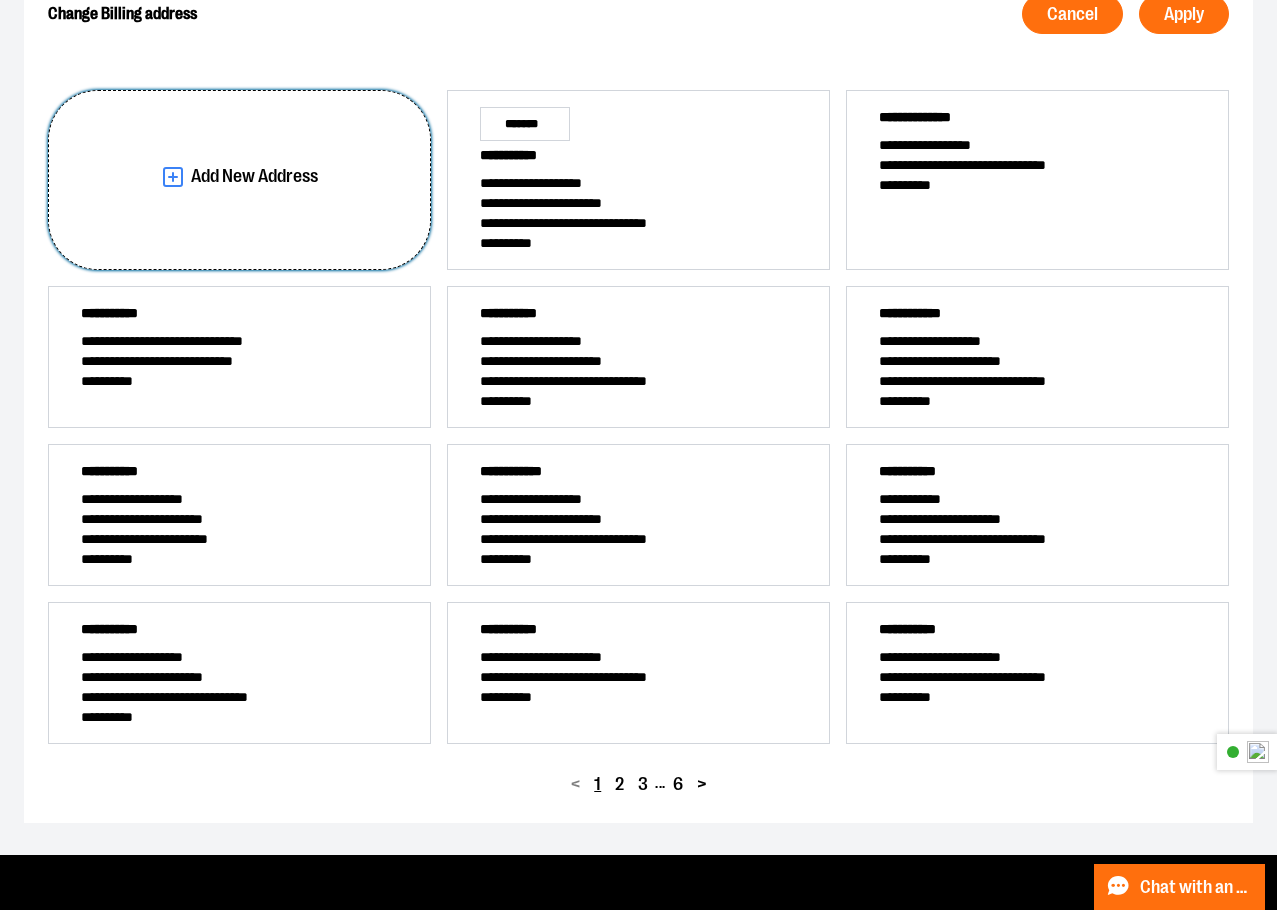 click on "Add New Address" at bounding box center (254, 176) 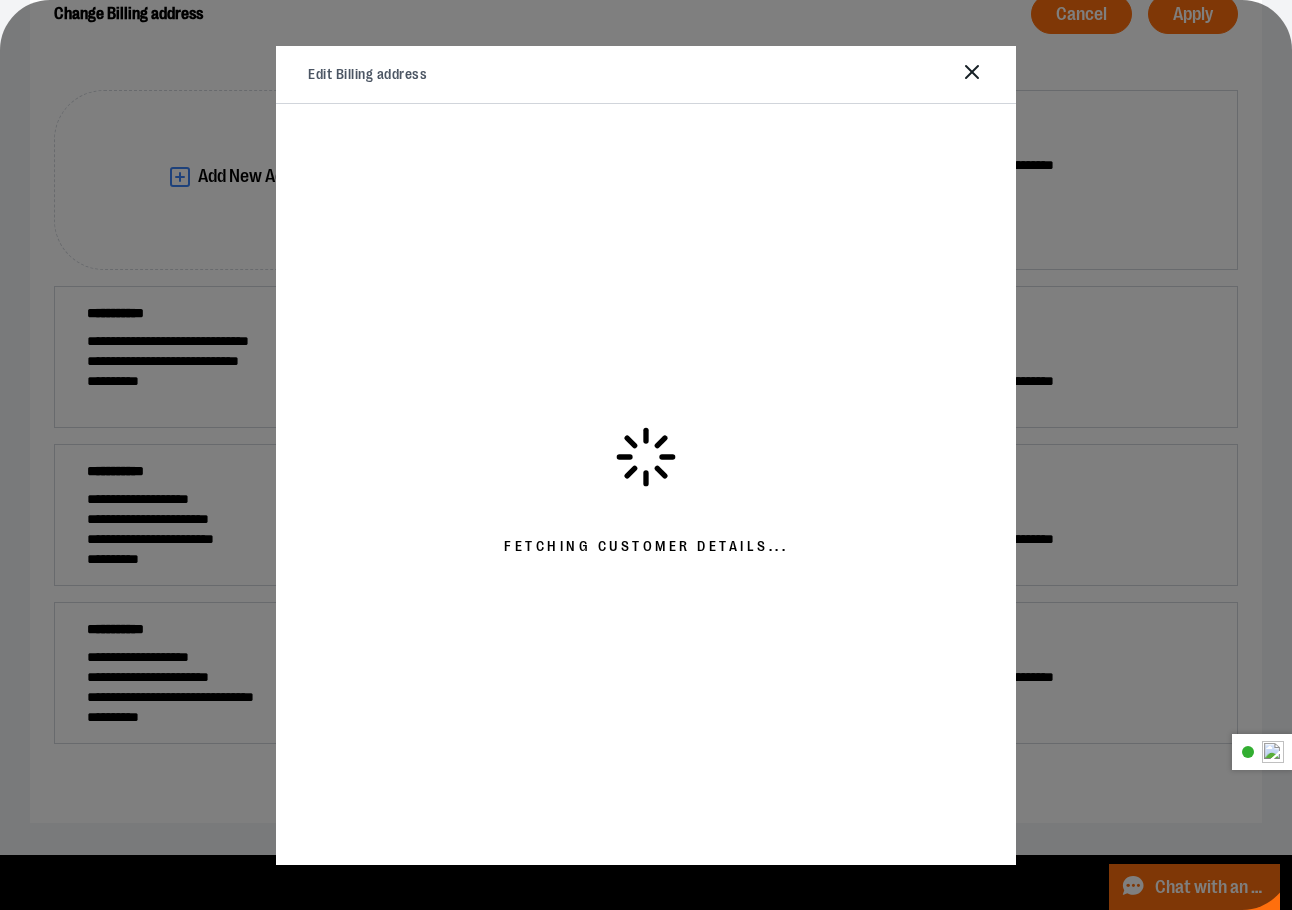 select on "**" 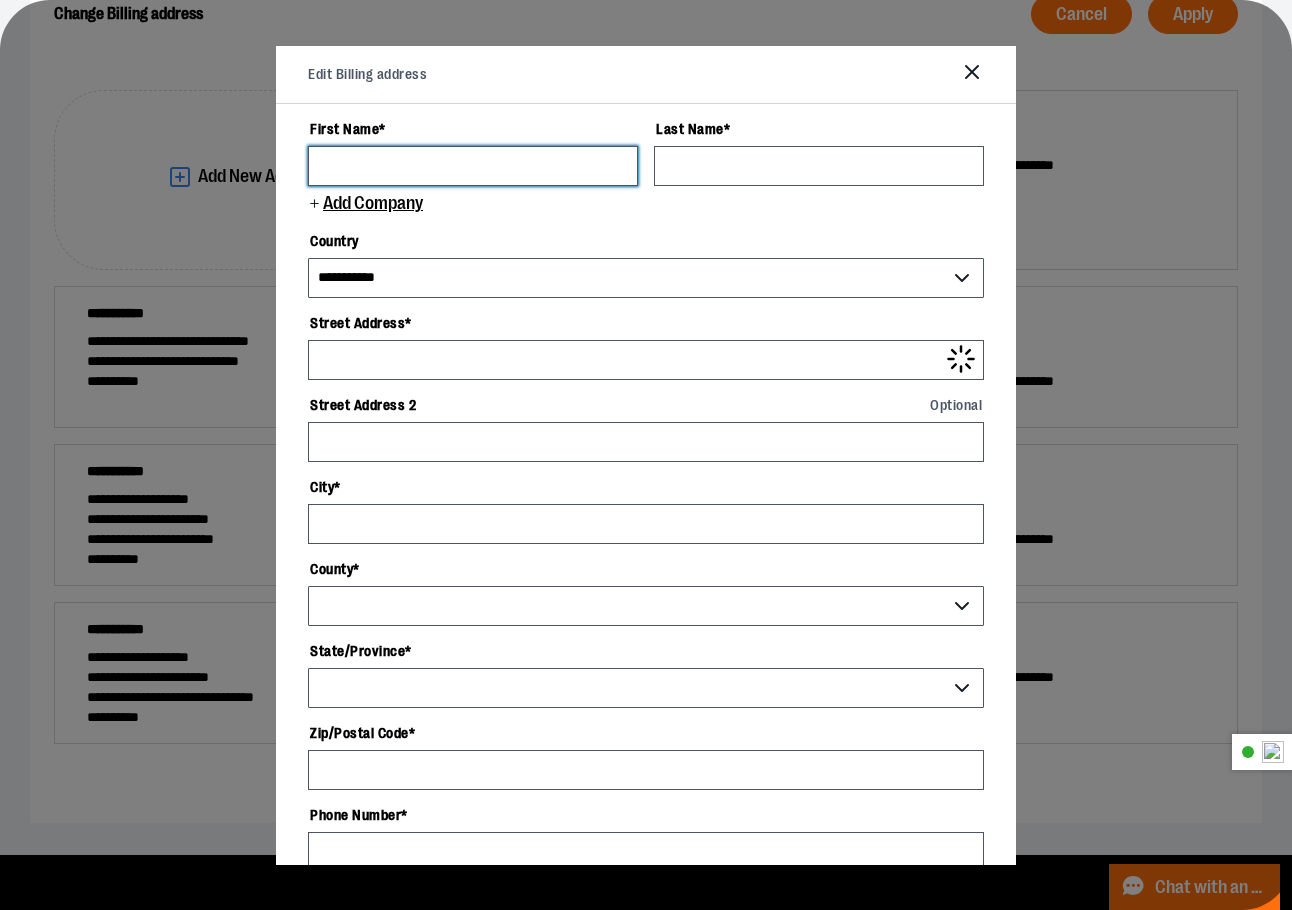 click on "First Name *" at bounding box center [473, 166] 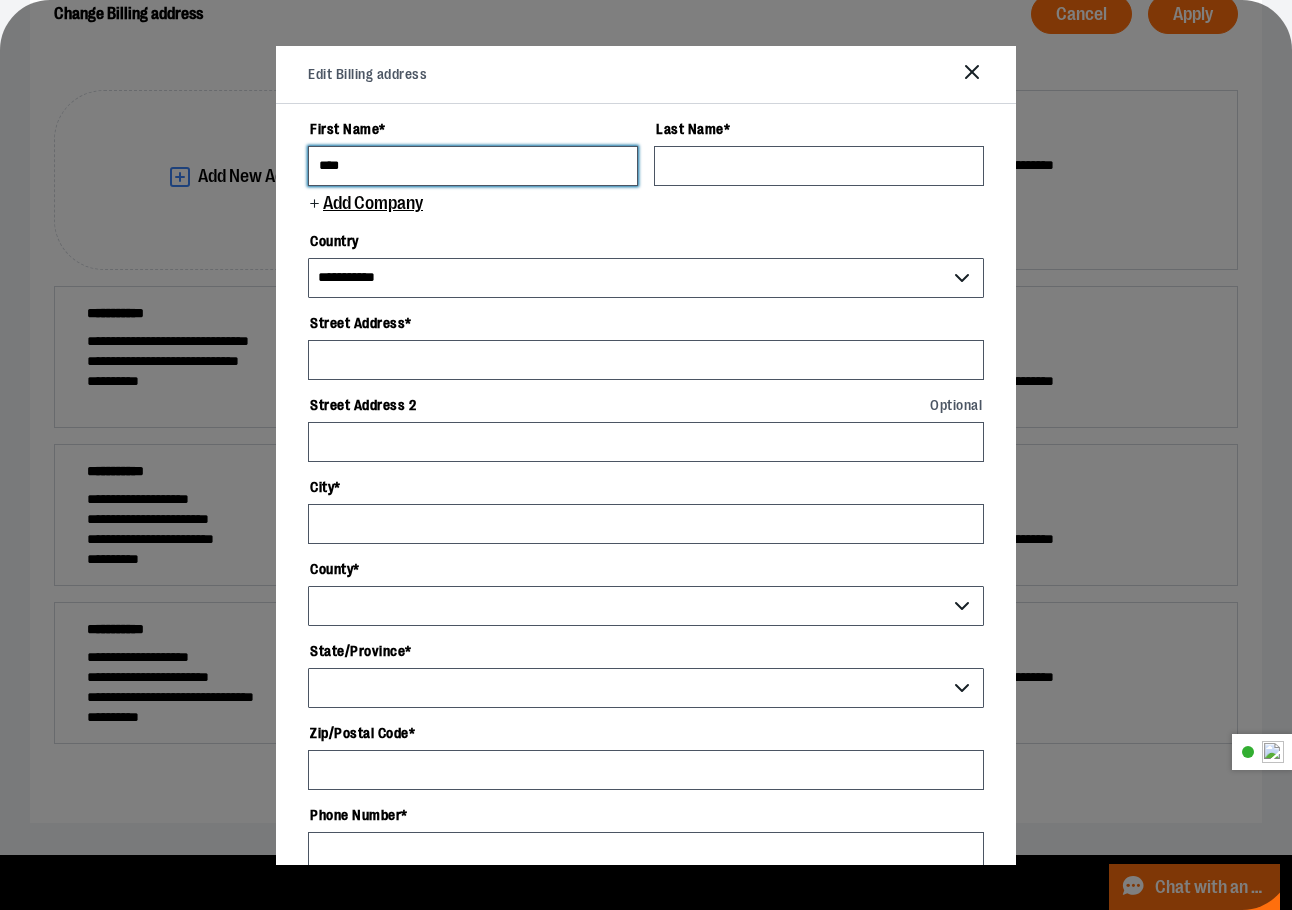 type on "****" 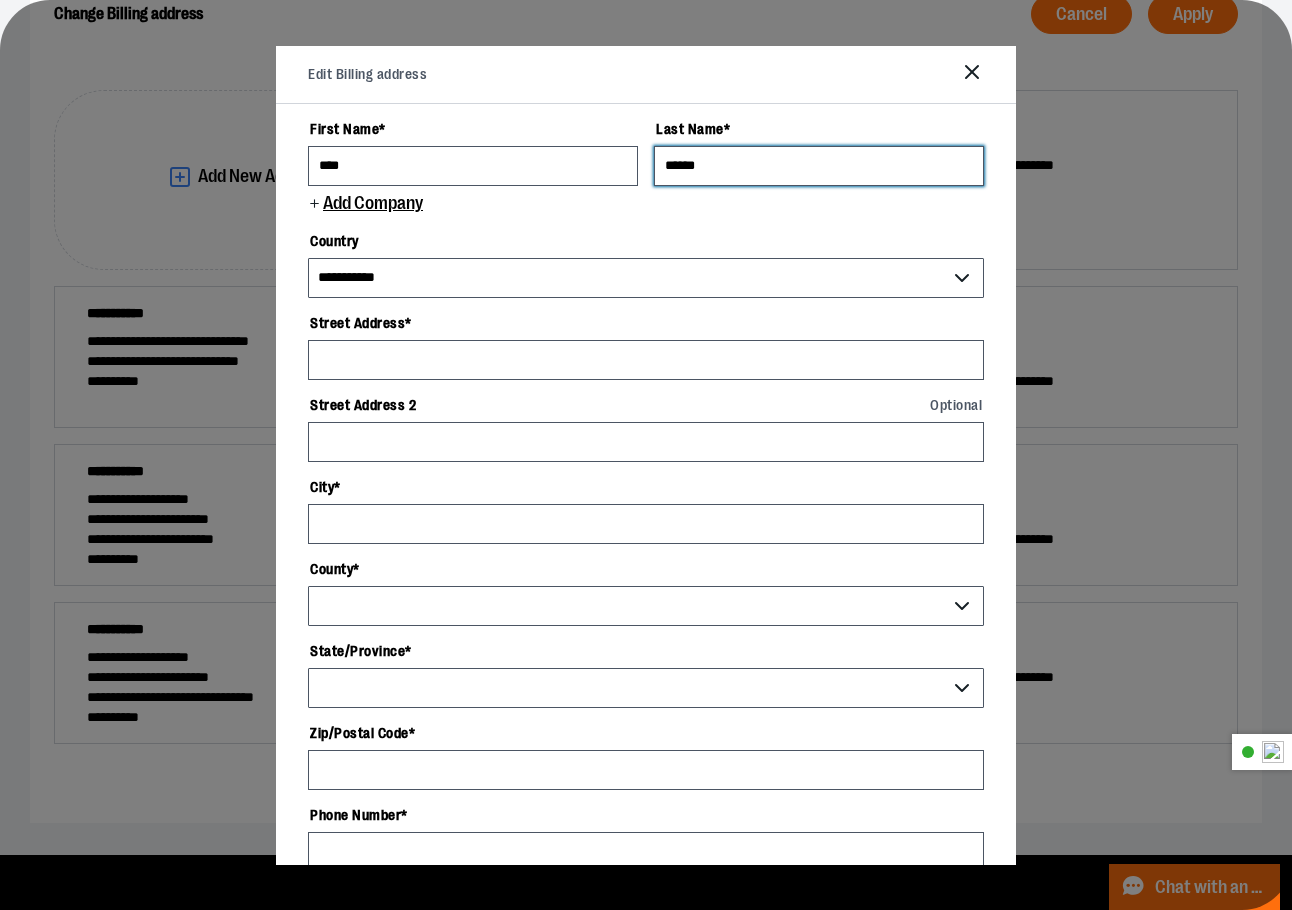 type on "******" 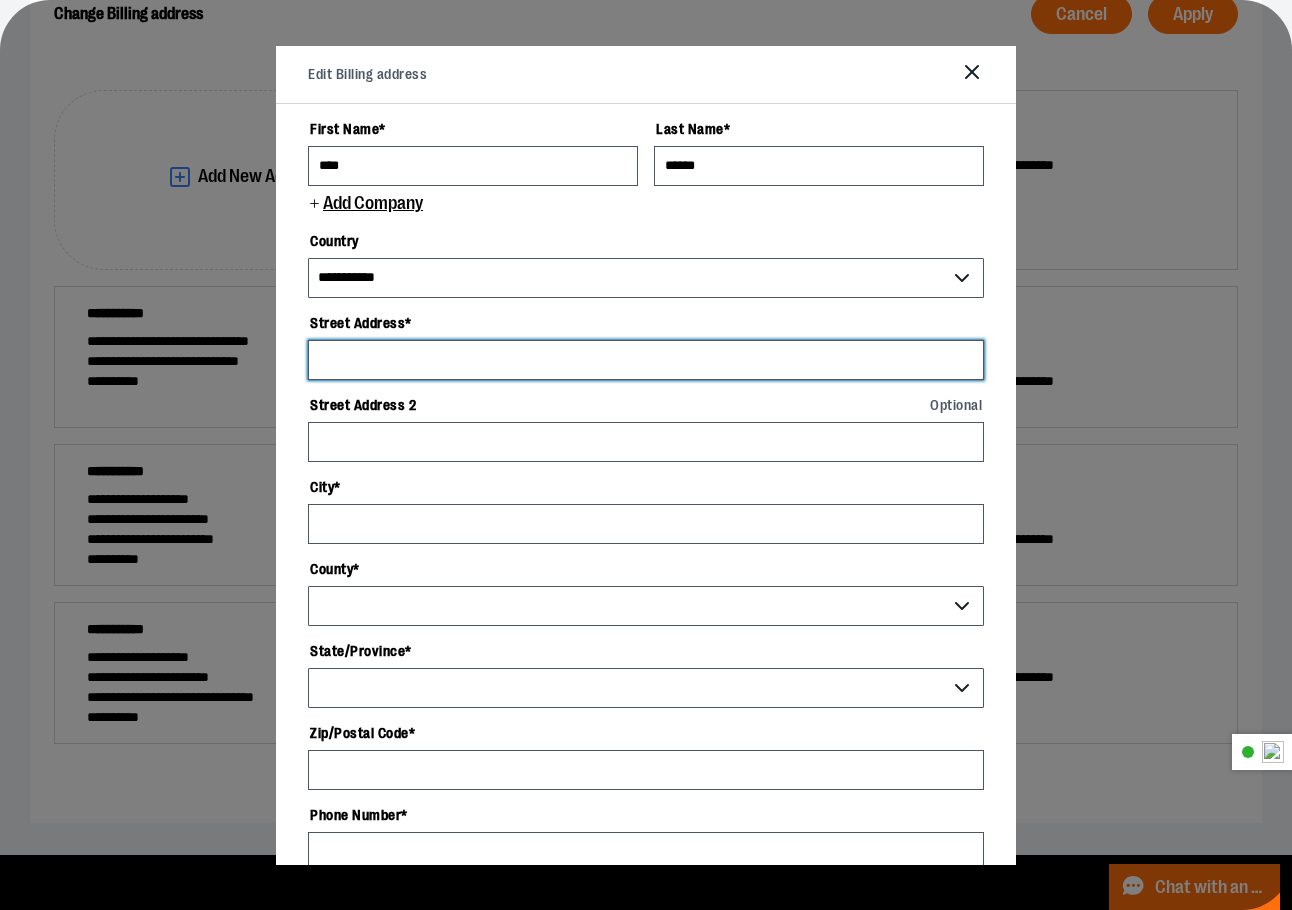 click on "Street Address *" at bounding box center [646, 360] 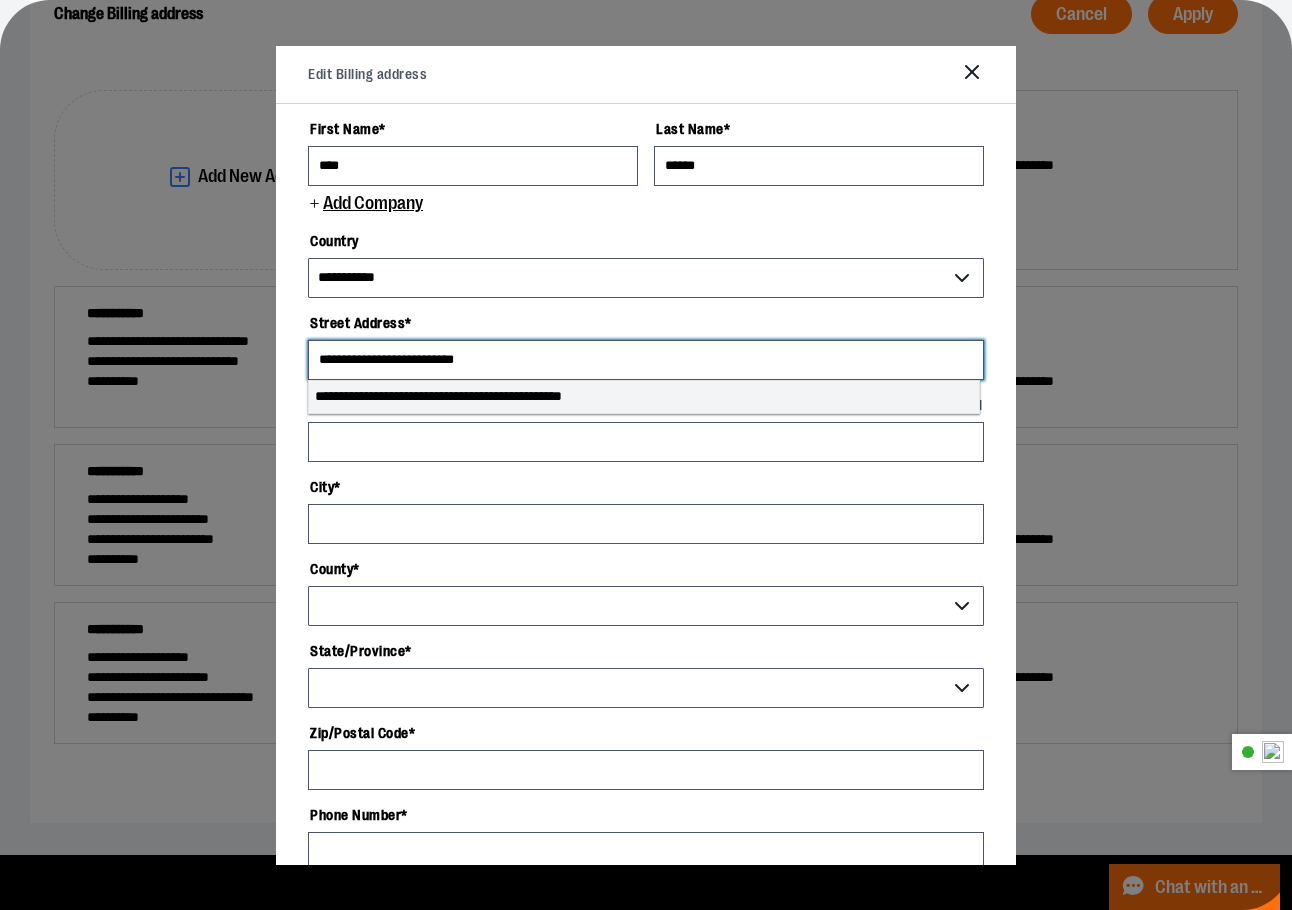 type on "**********" 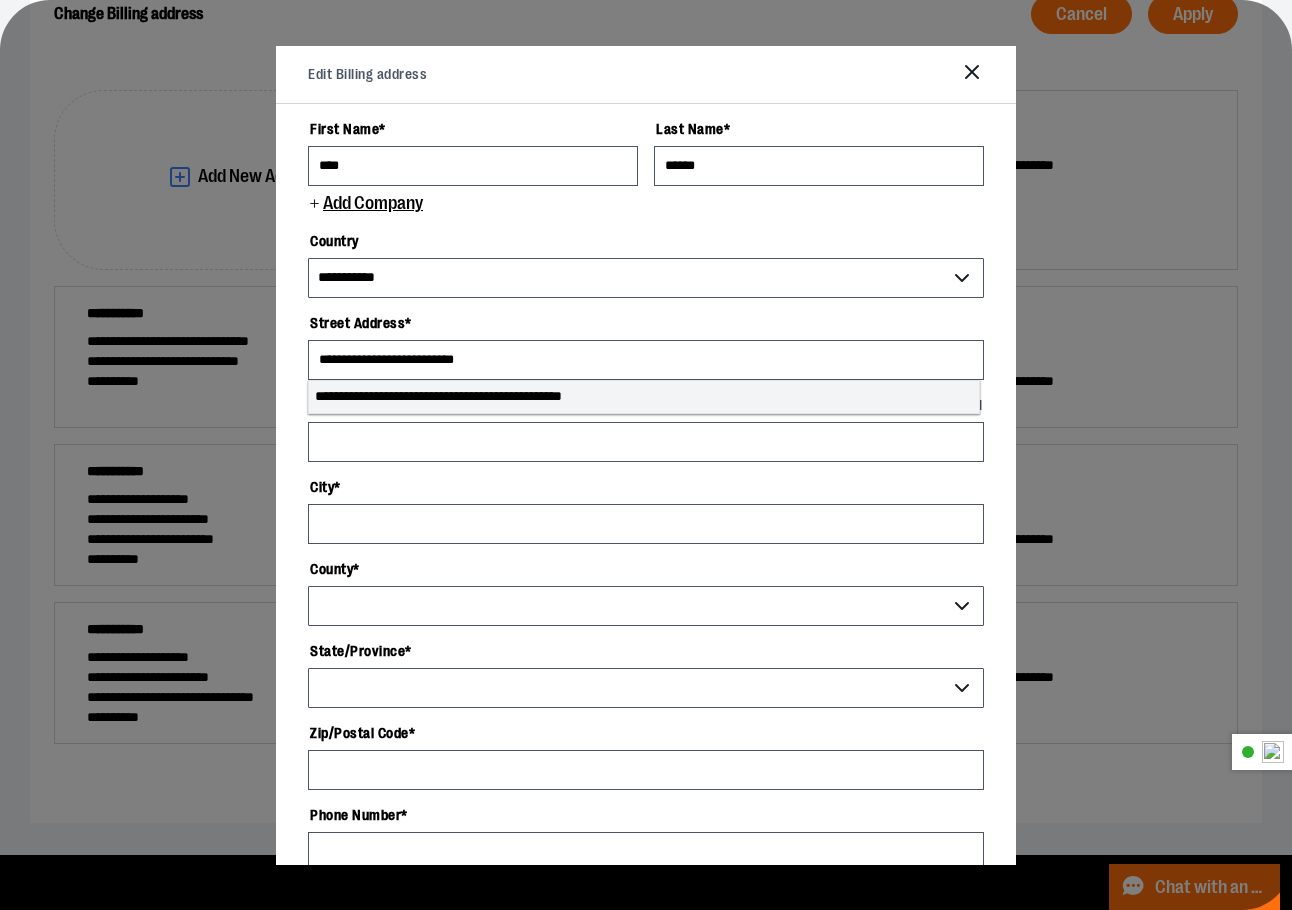 click on "**********" at bounding box center (644, 397) 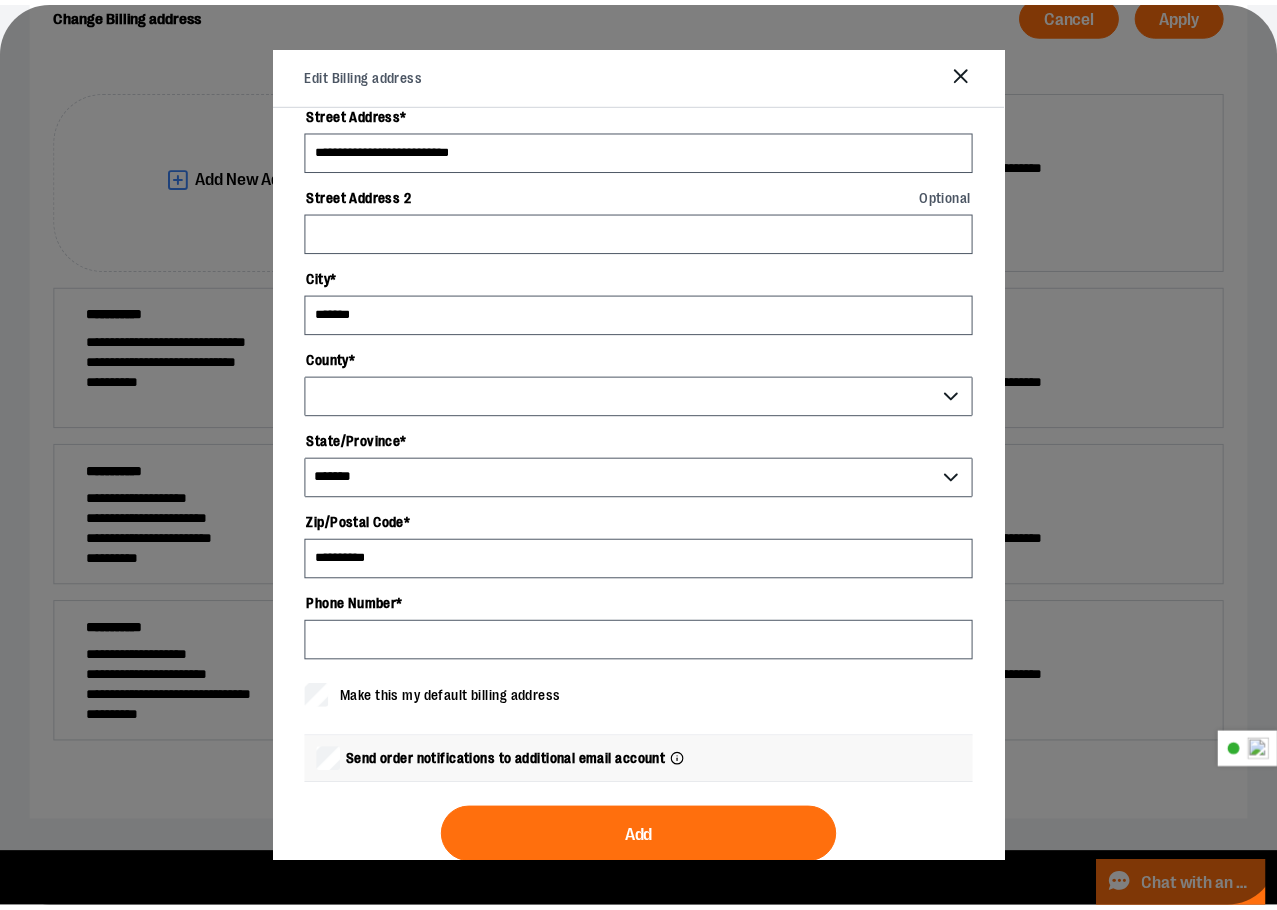 scroll, scrollTop: 242, scrollLeft: 0, axis: vertical 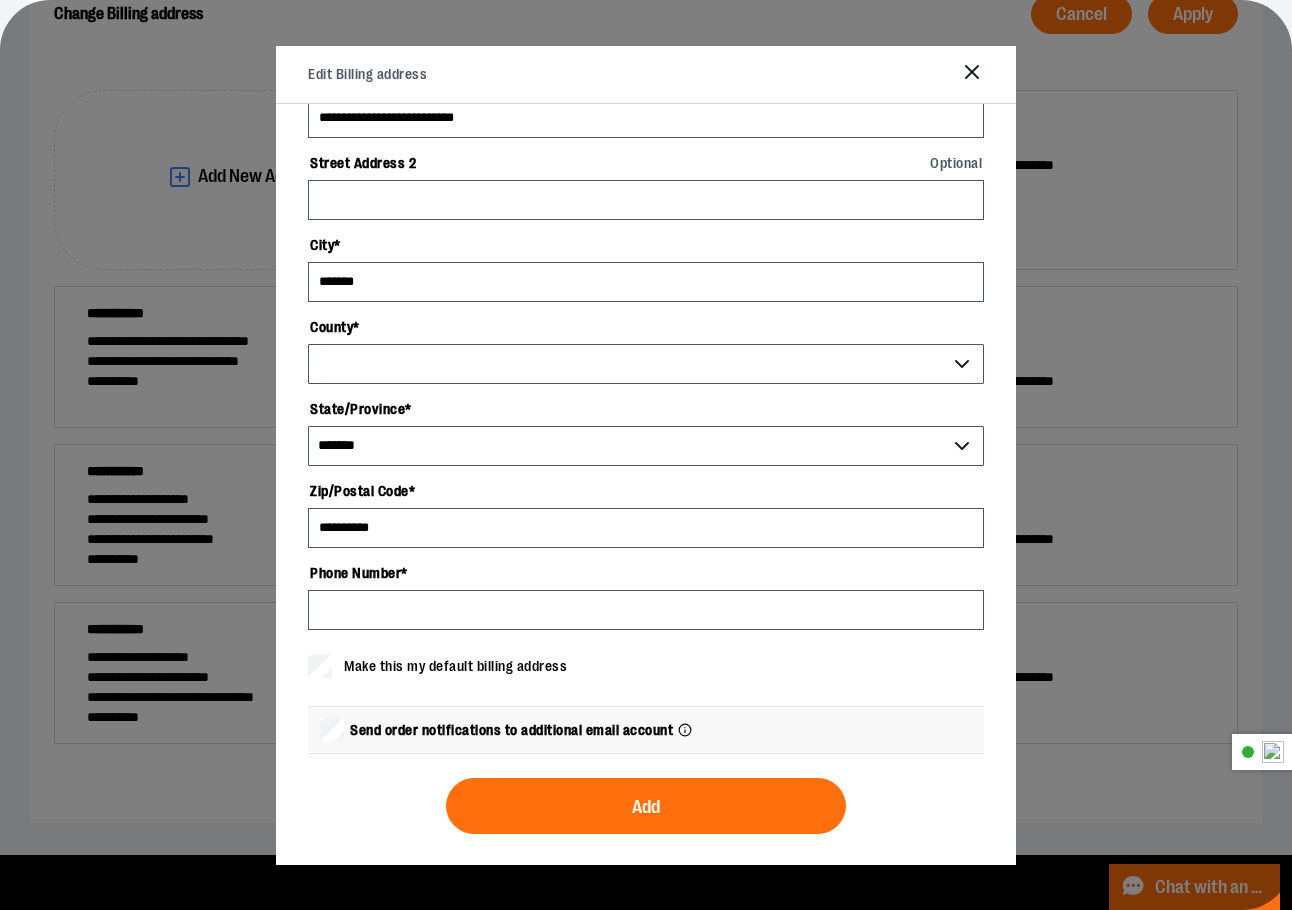 select on "********" 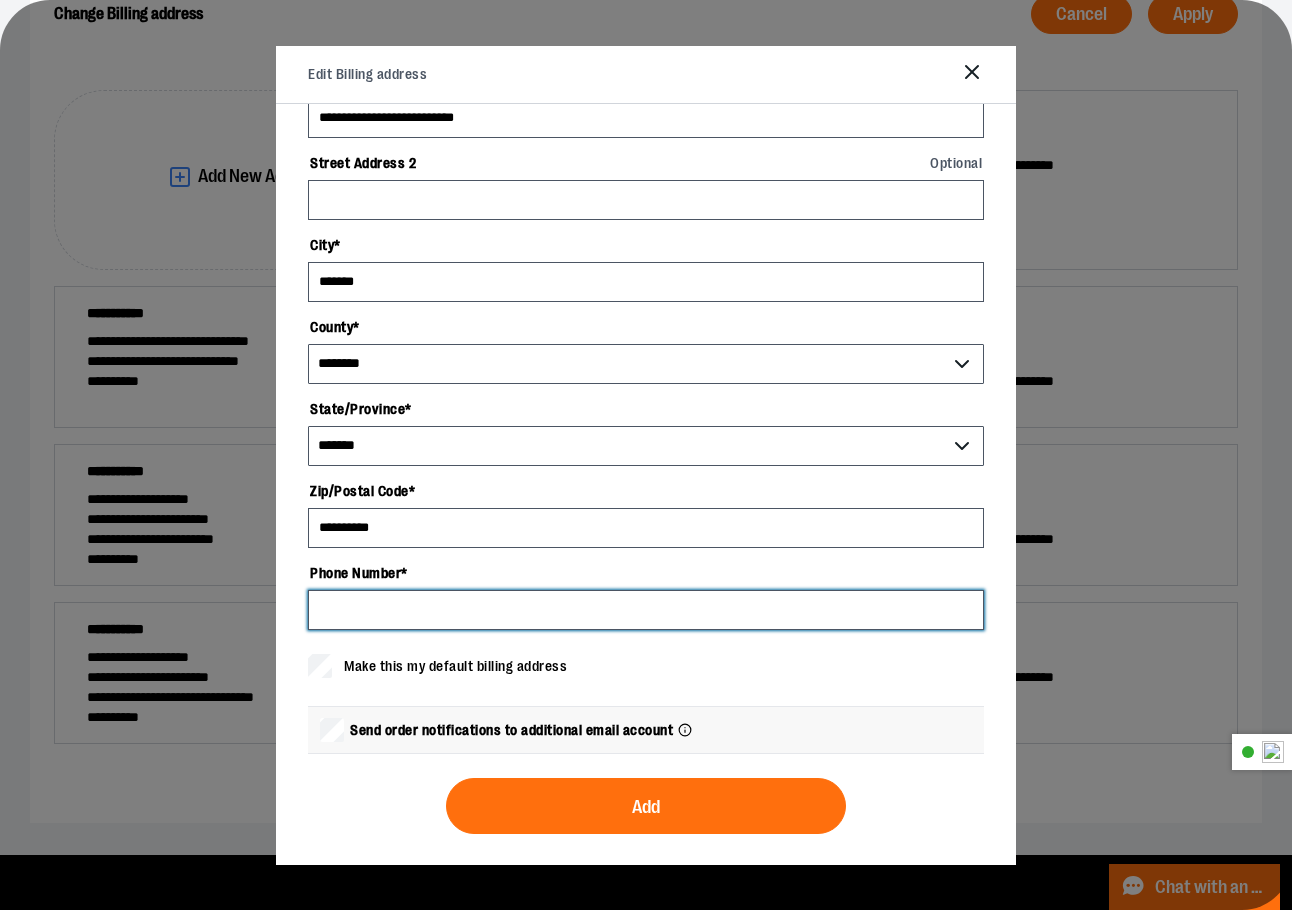 click on "Phone Number *" at bounding box center [646, 610] 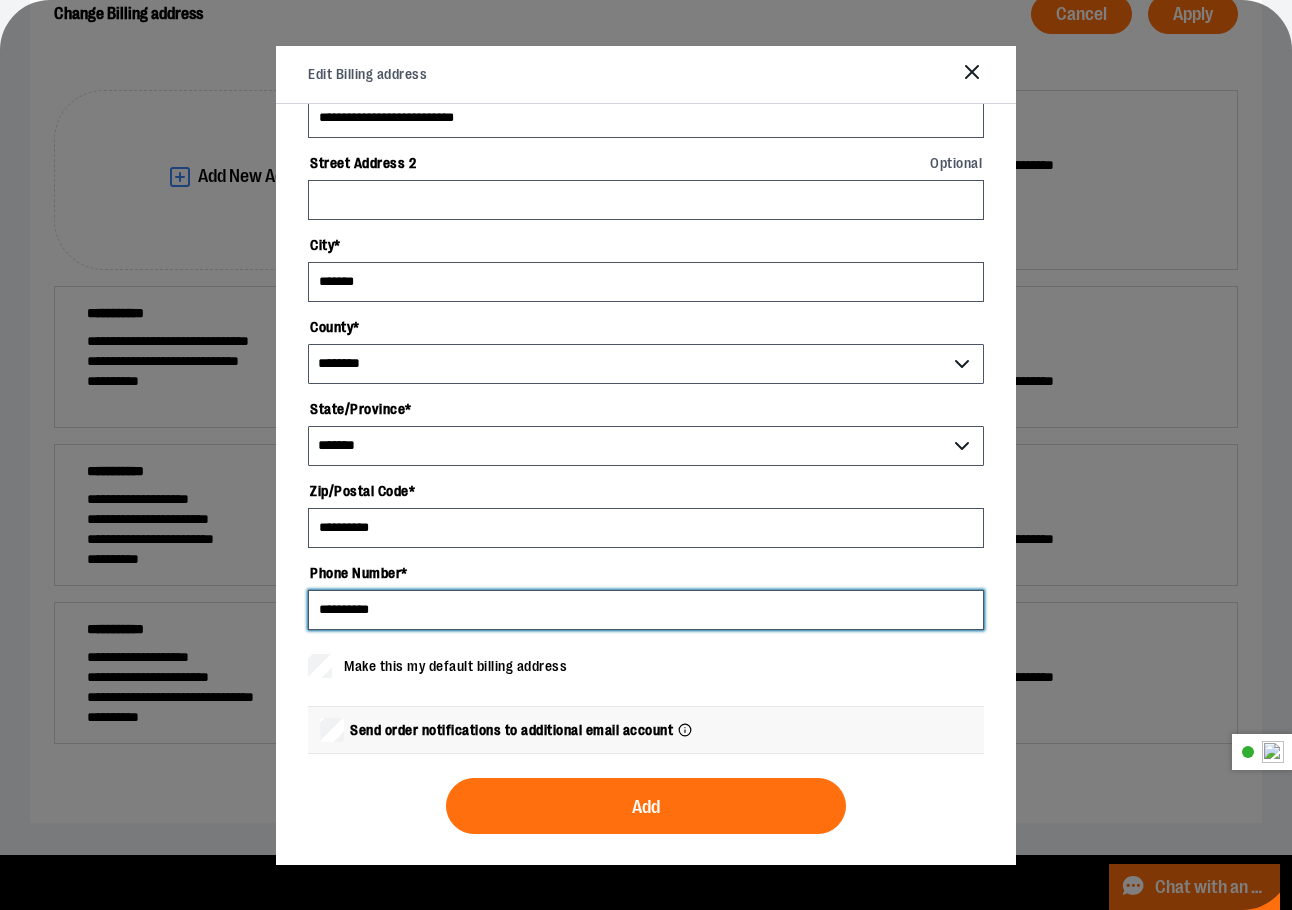type on "**********" 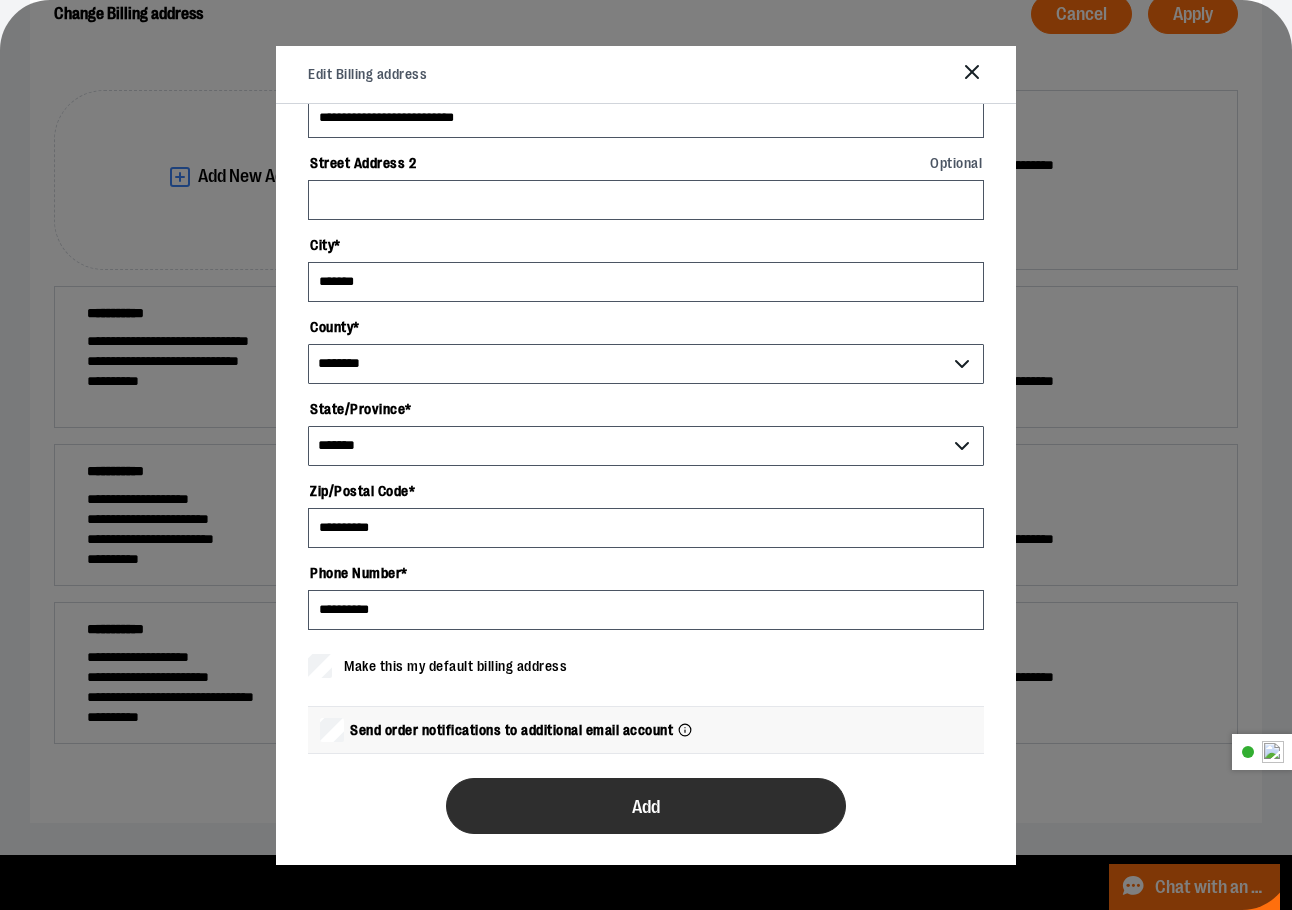 click on "Add" at bounding box center [646, 806] 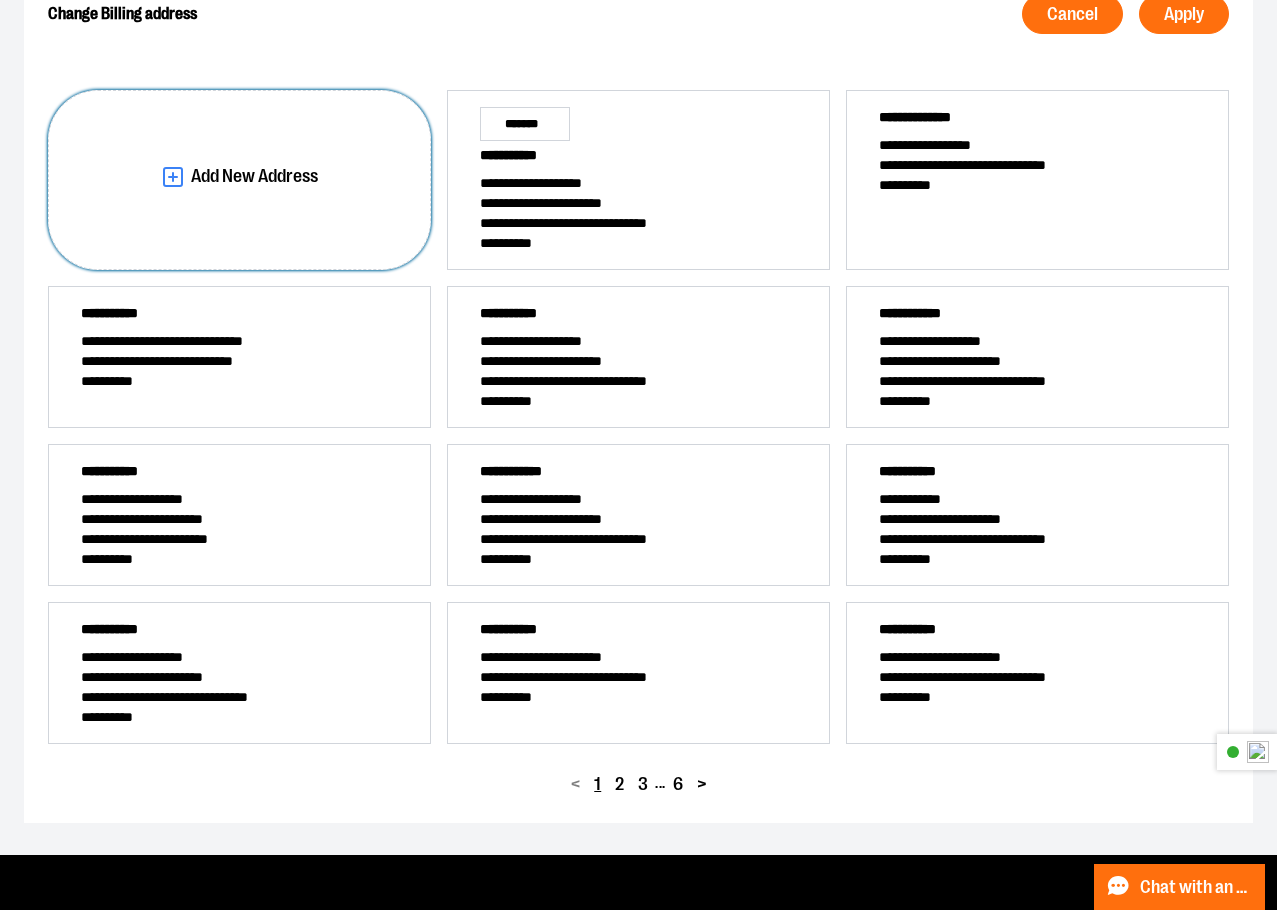 scroll, scrollTop: 0, scrollLeft: 0, axis: both 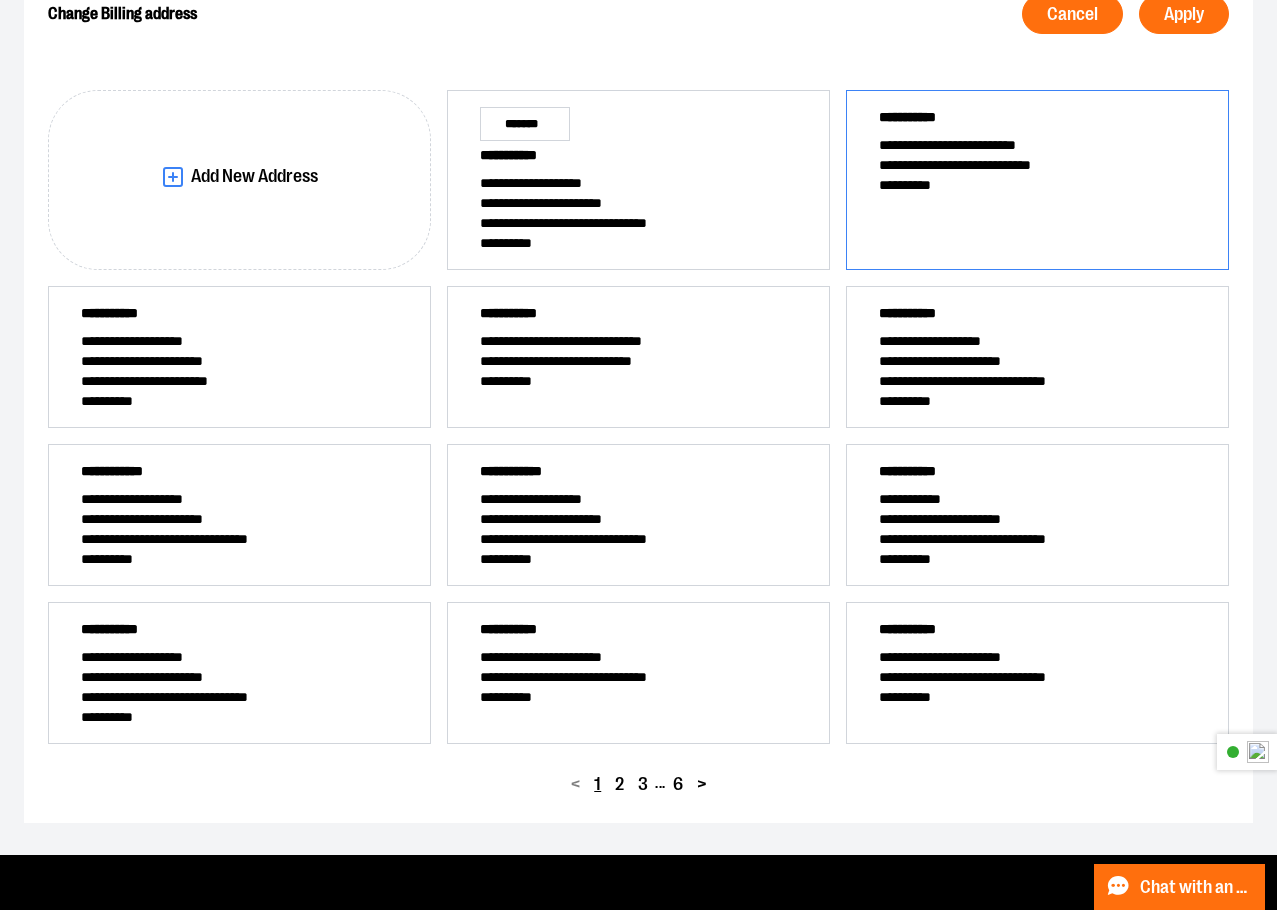 click on "**********" at bounding box center [1037, 180] 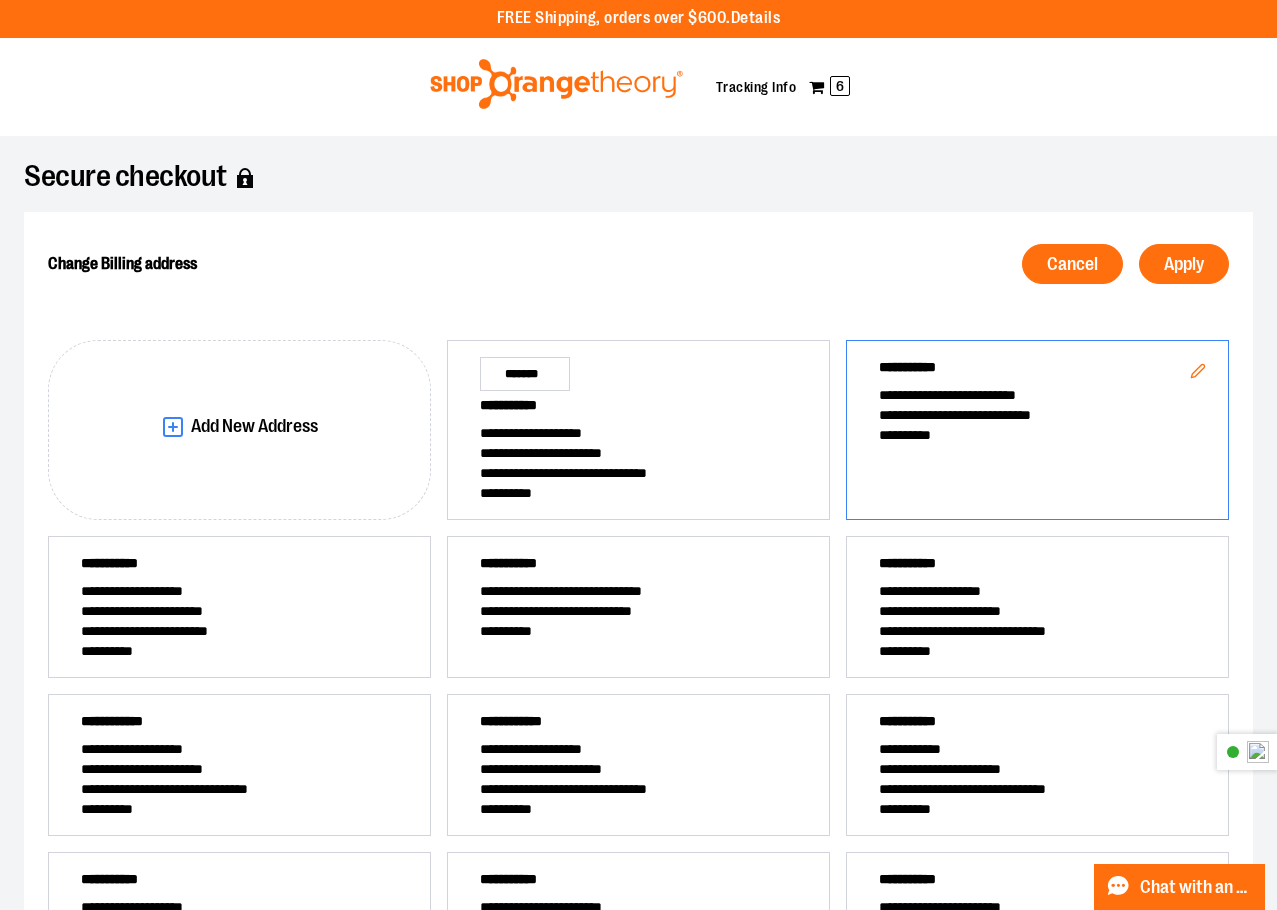 scroll, scrollTop: 0, scrollLeft: 0, axis: both 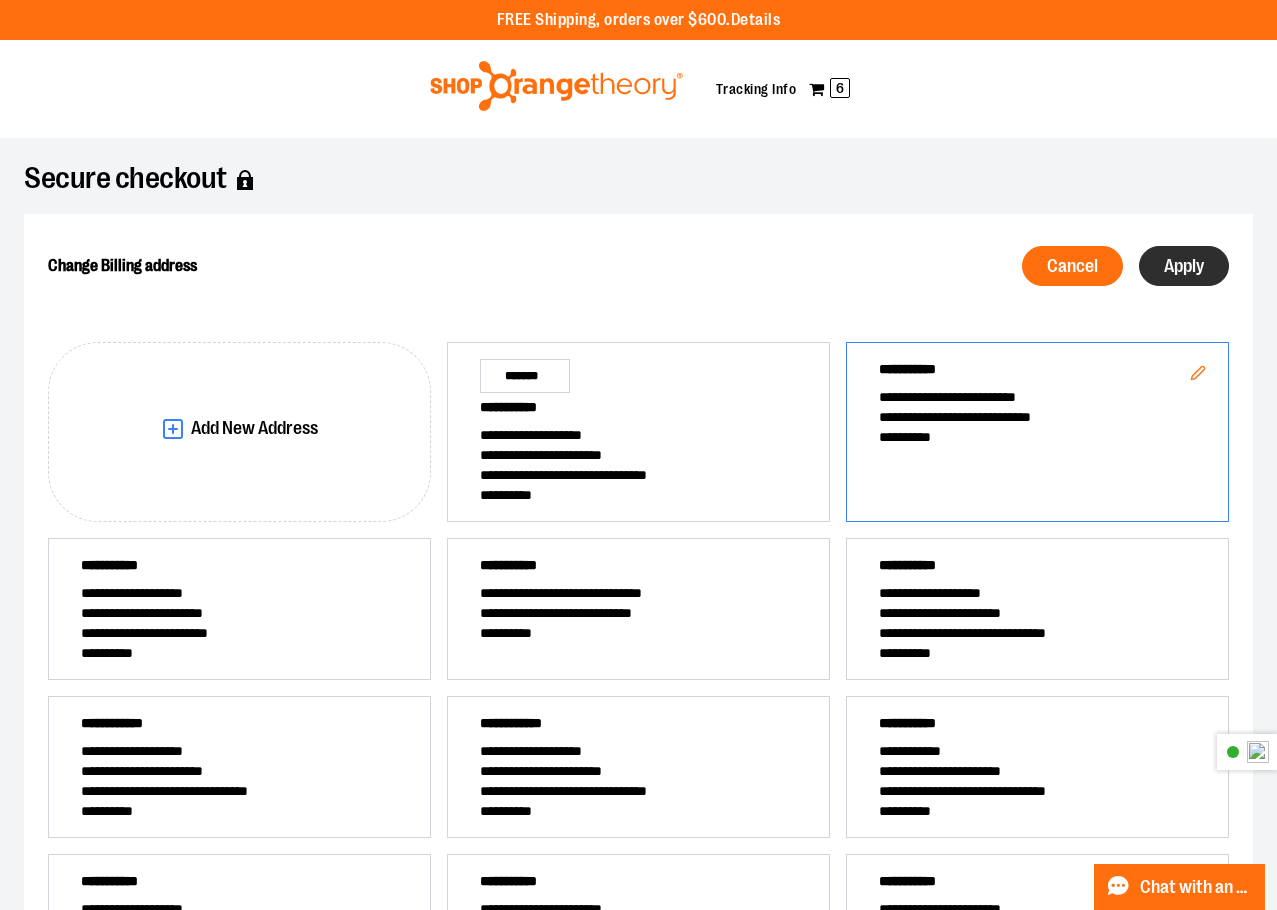 click on "Apply" at bounding box center (1184, 266) 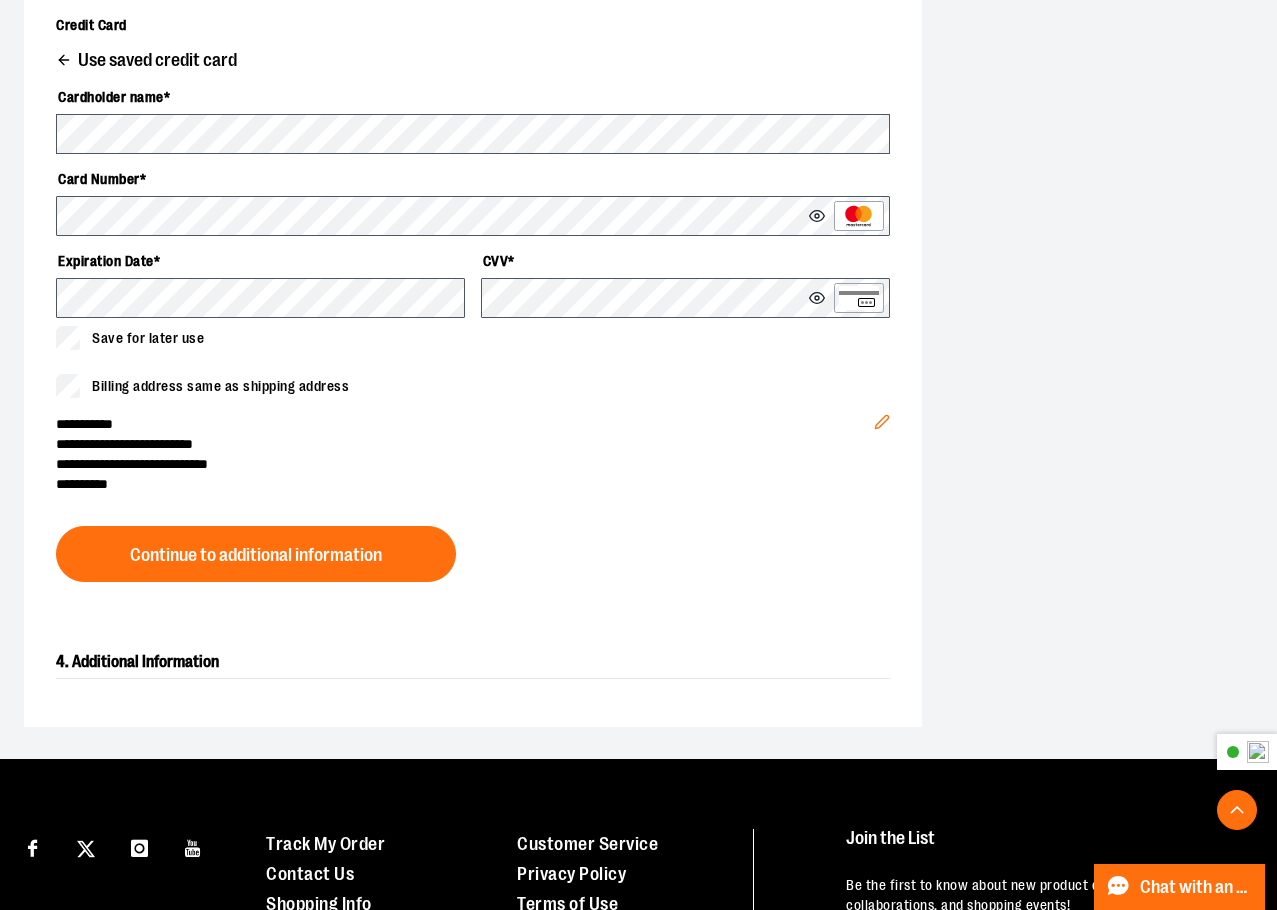 scroll, scrollTop: 800, scrollLeft: 0, axis: vertical 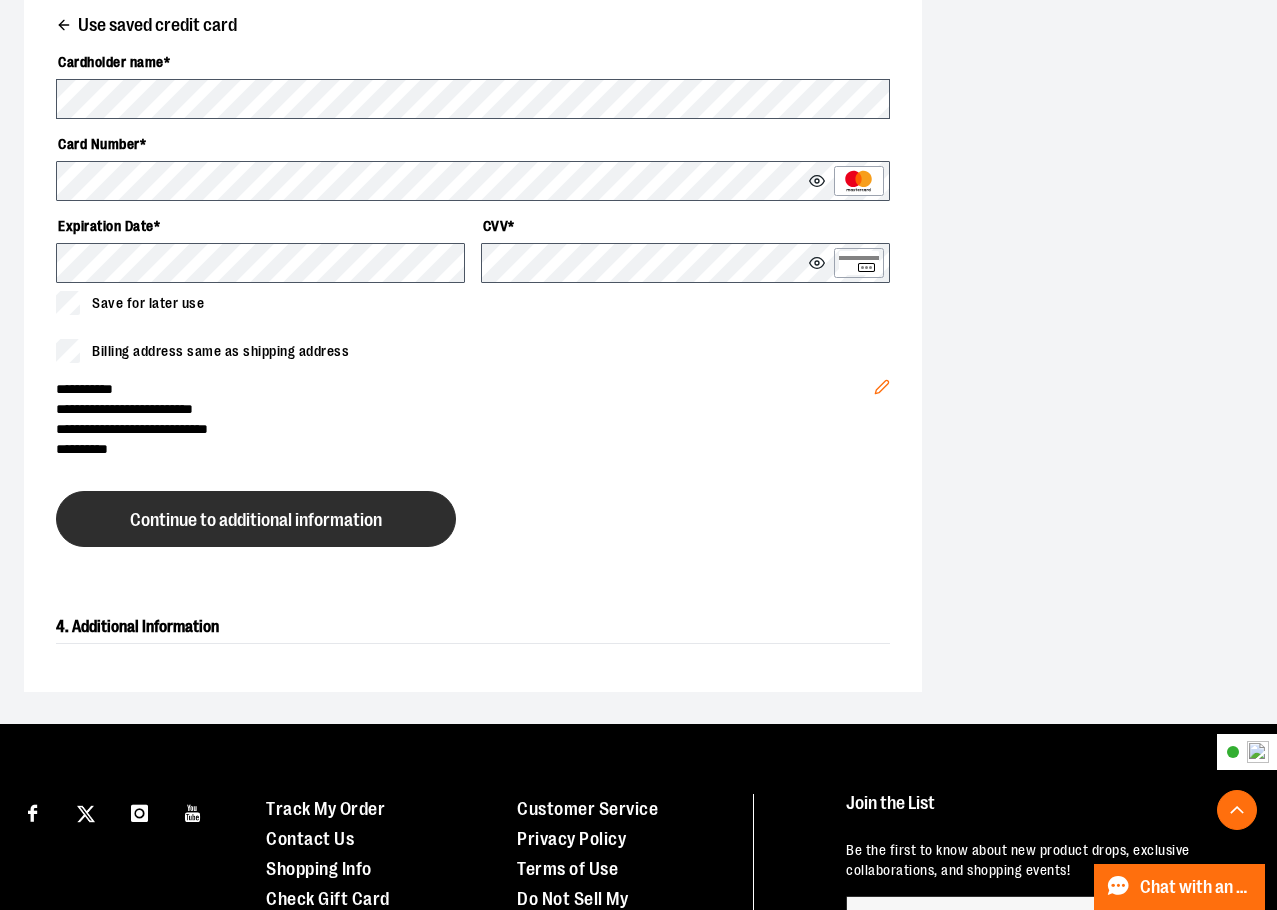click on "Continue to additional information" at bounding box center [256, 520] 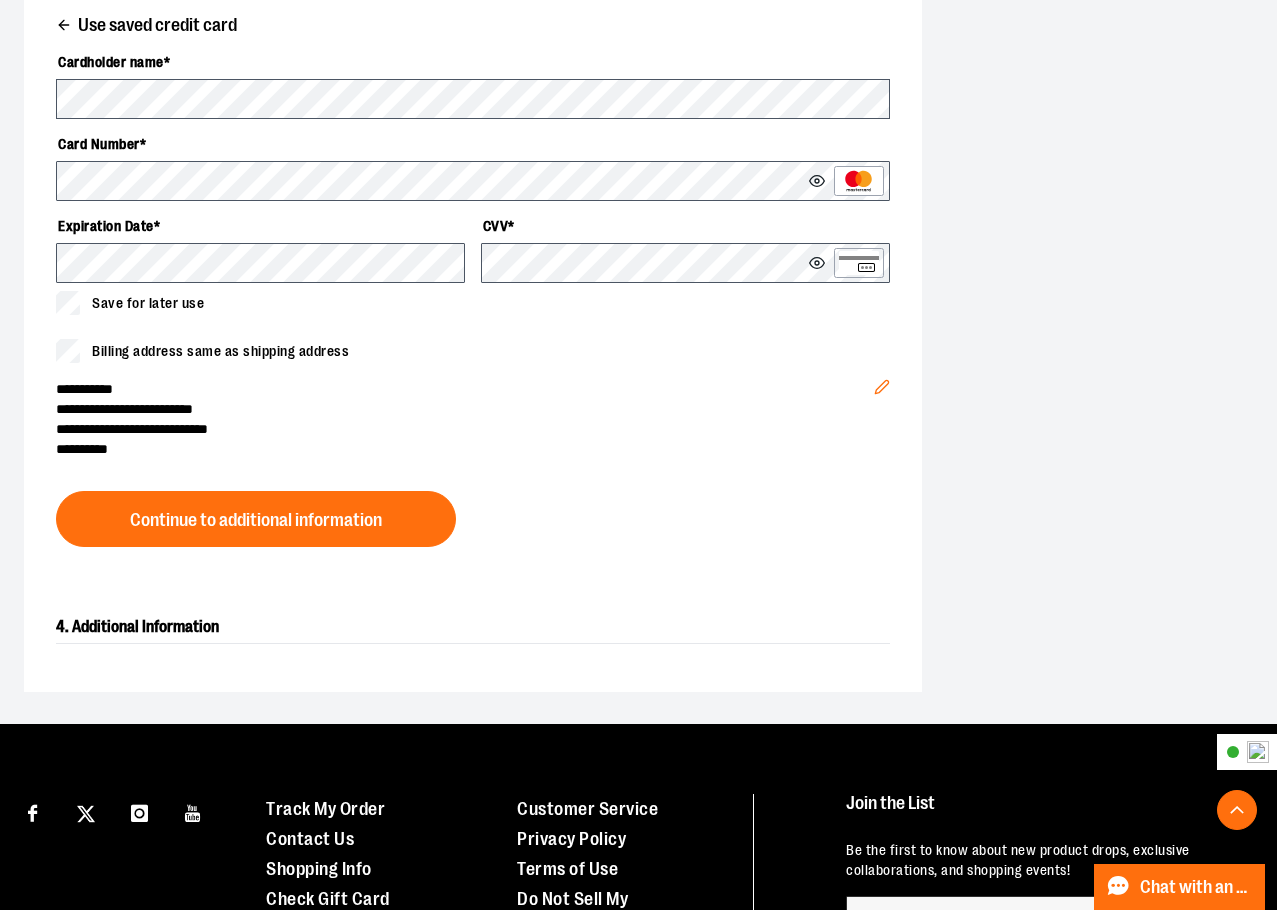 scroll, scrollTop: 580, scrollLeft: 0, axis: vertical 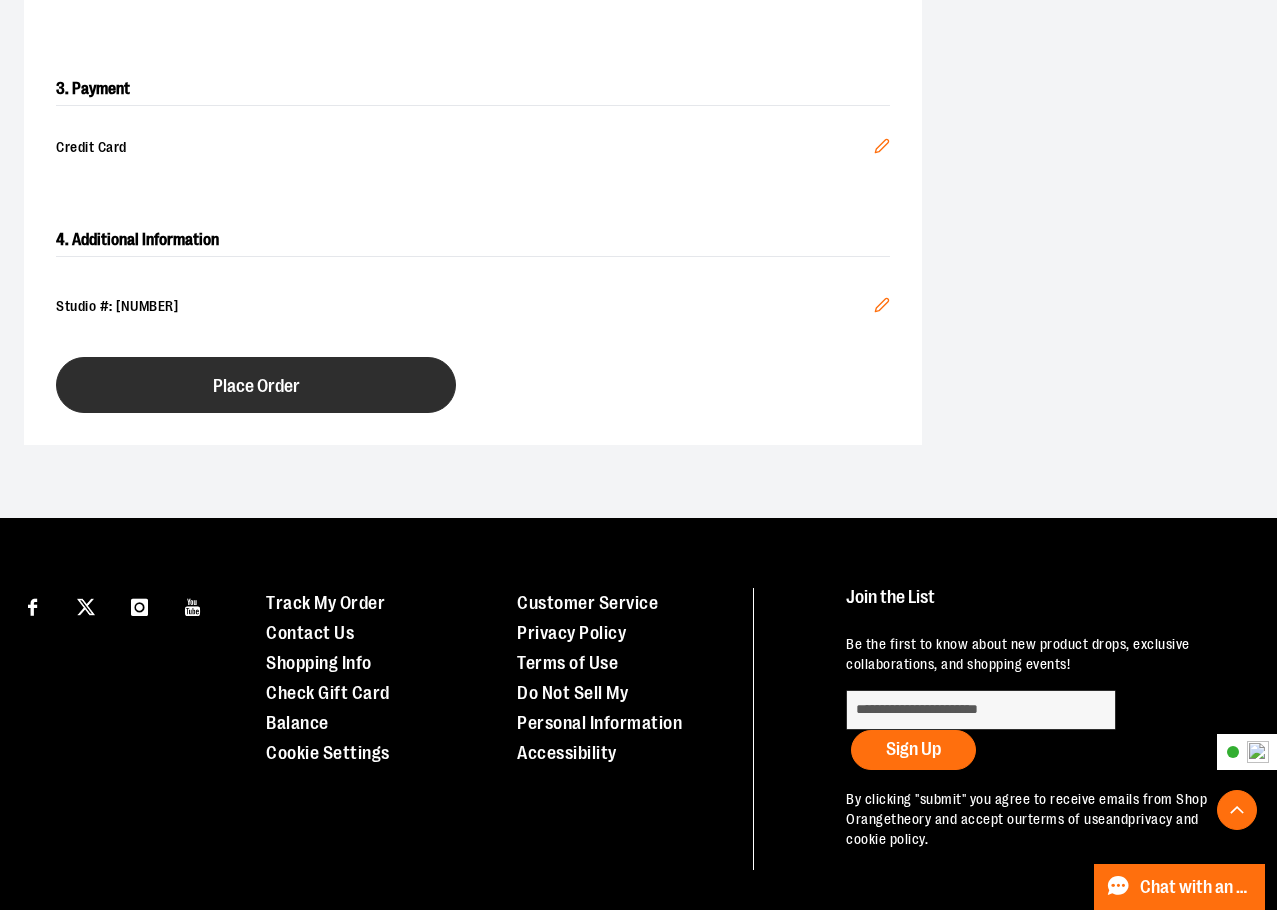 click on "Place Order" at bounding box center [256, 385] 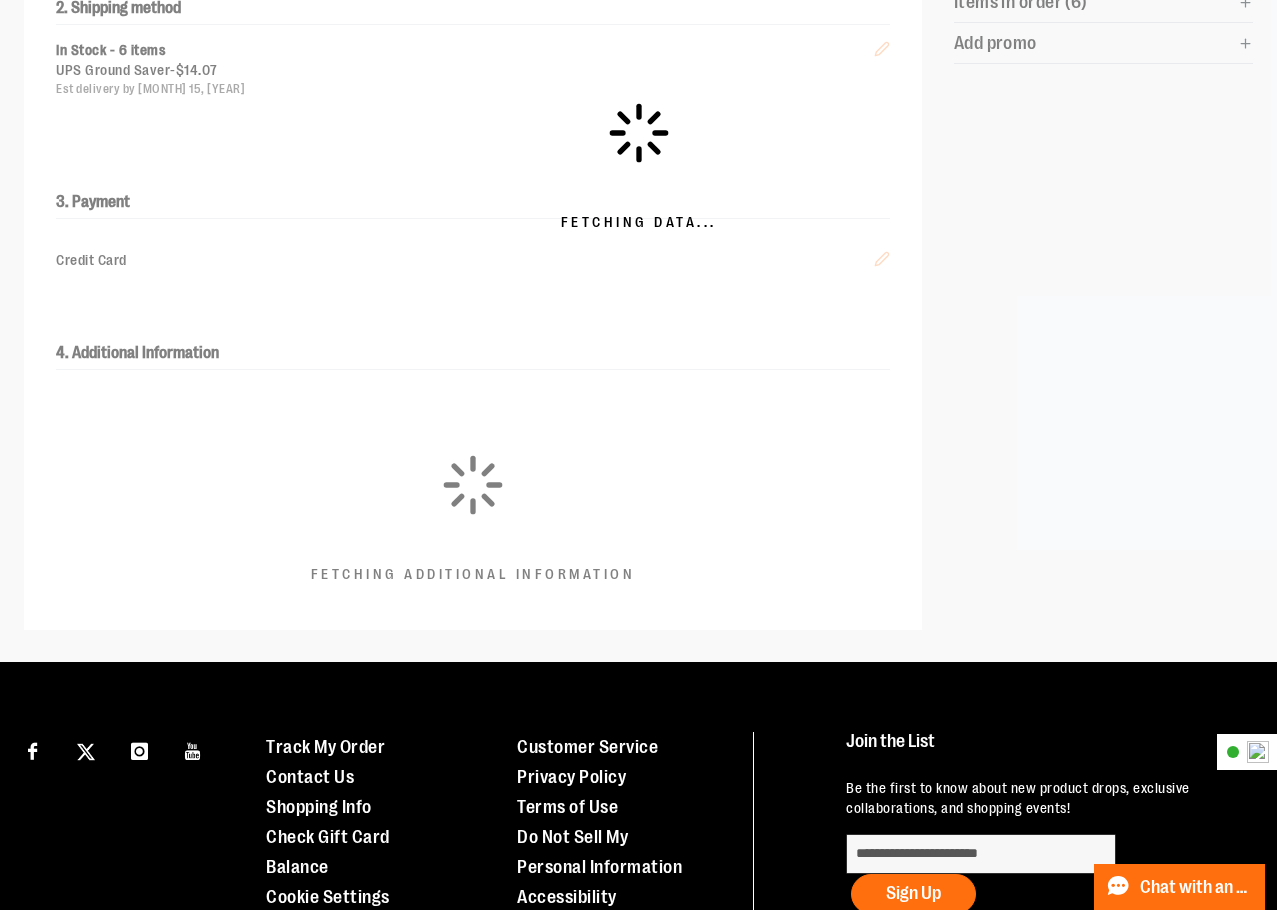 scroll, scrollTop: 80, scrollLeft: 0, axis: vertical 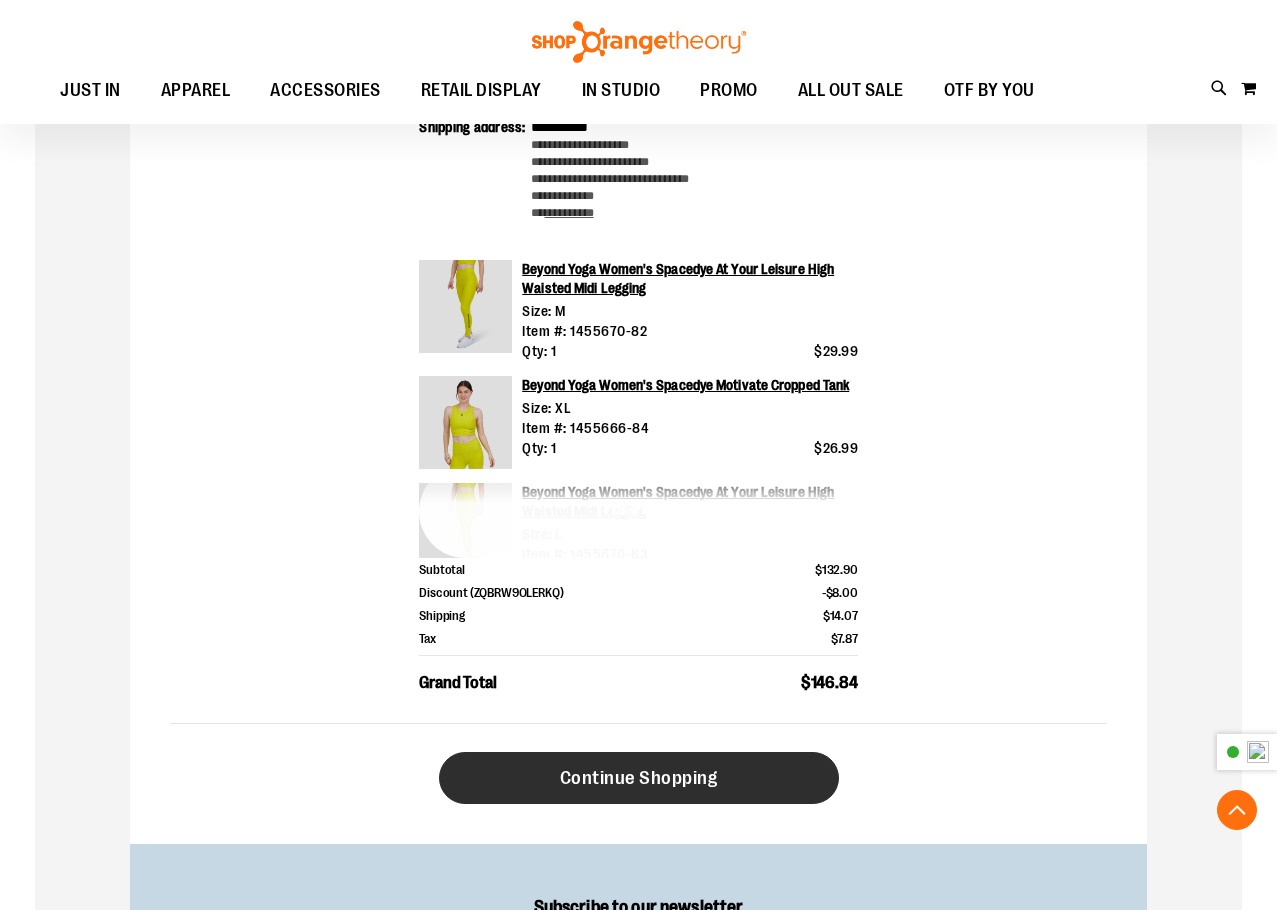 type on "**********" 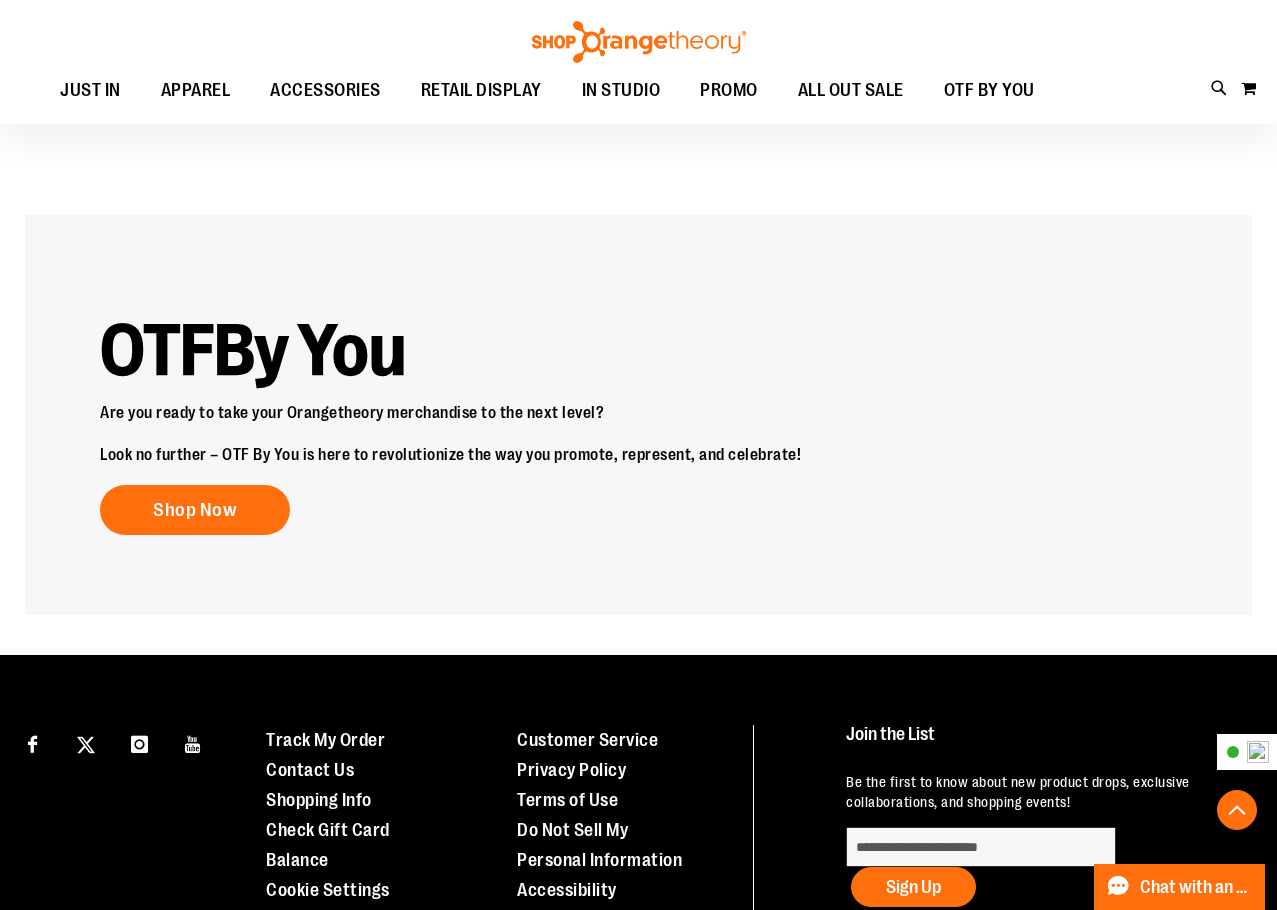 scroll, scrollTop: 2291, scrollLeft: 0, axis: vertical 